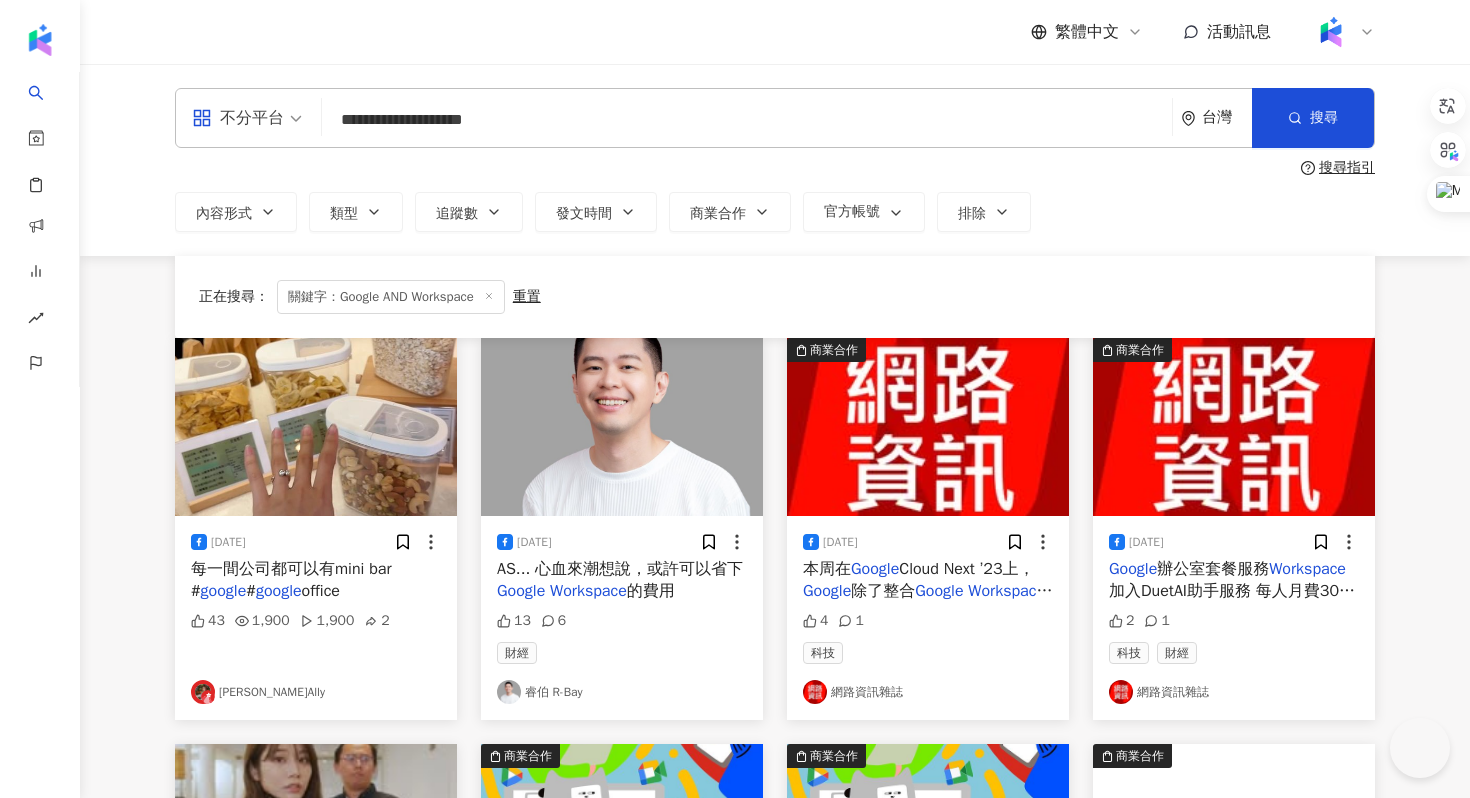scroll, scrollTop: 3427, scrollLeft: 0, axis: vertical 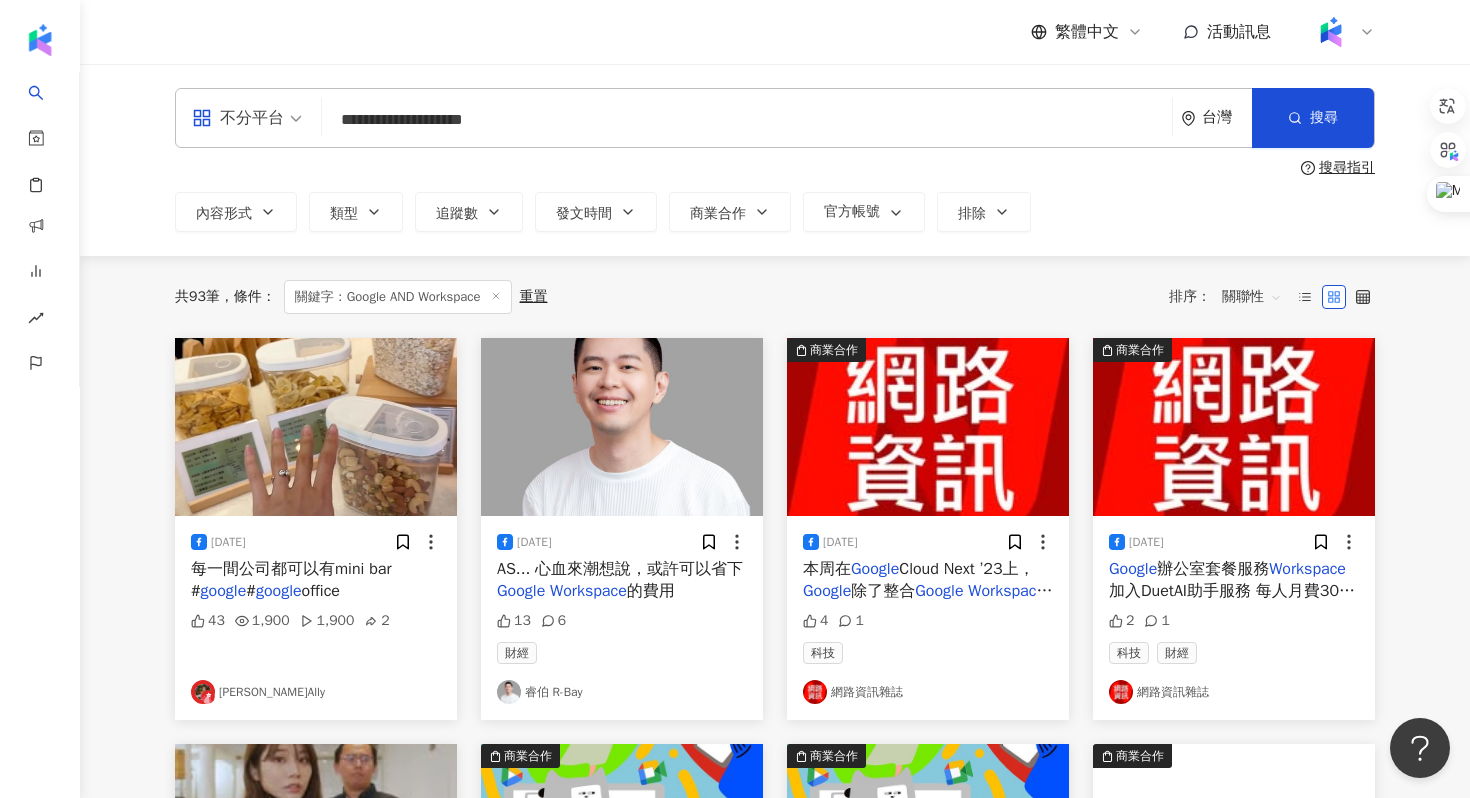 drag, startPoint x: 551, startPoint y: 126, endPoint x: 342, endPoint y: 122, distance: 209.03827 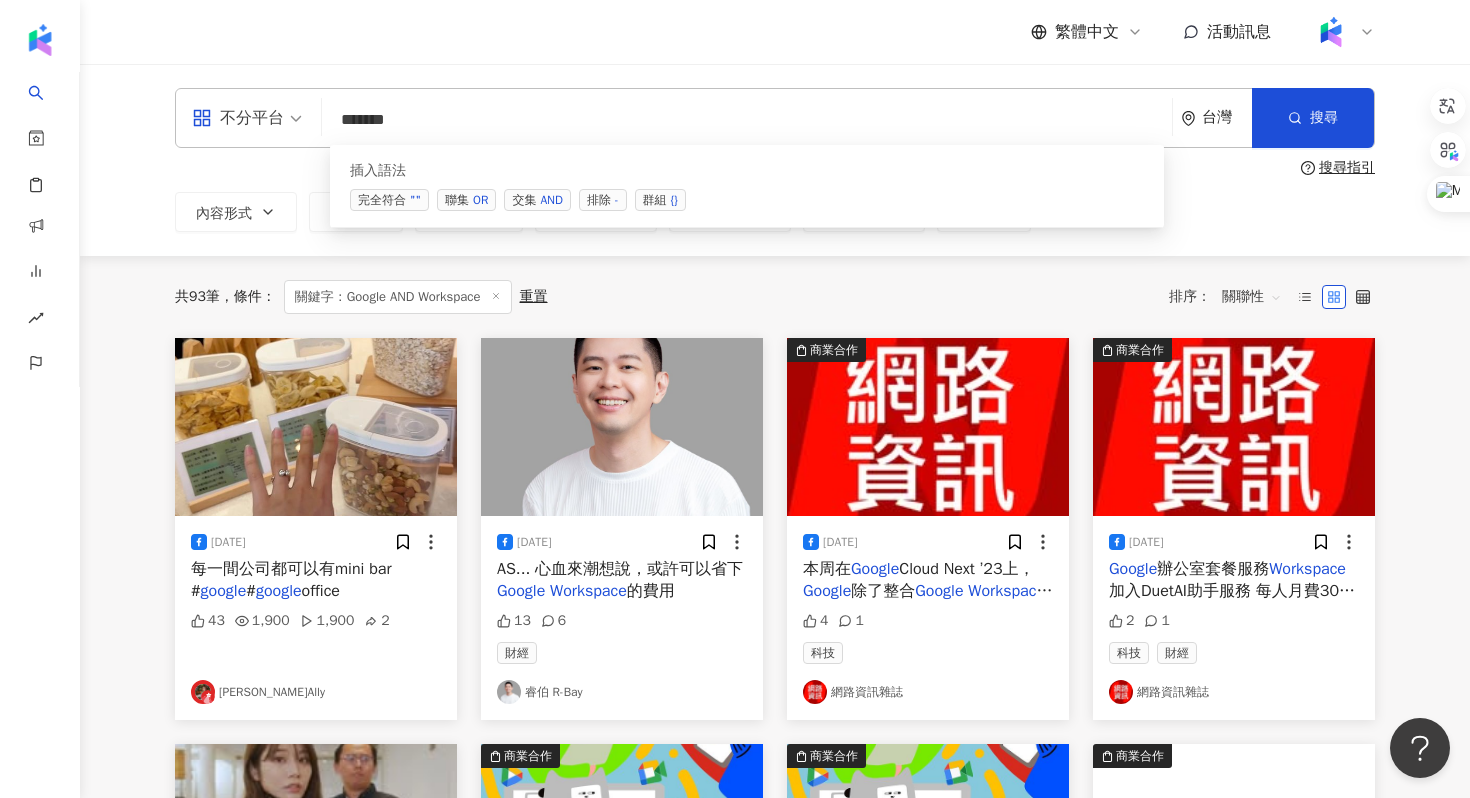 click on "交集 AND" at bounding box center (537, 200) 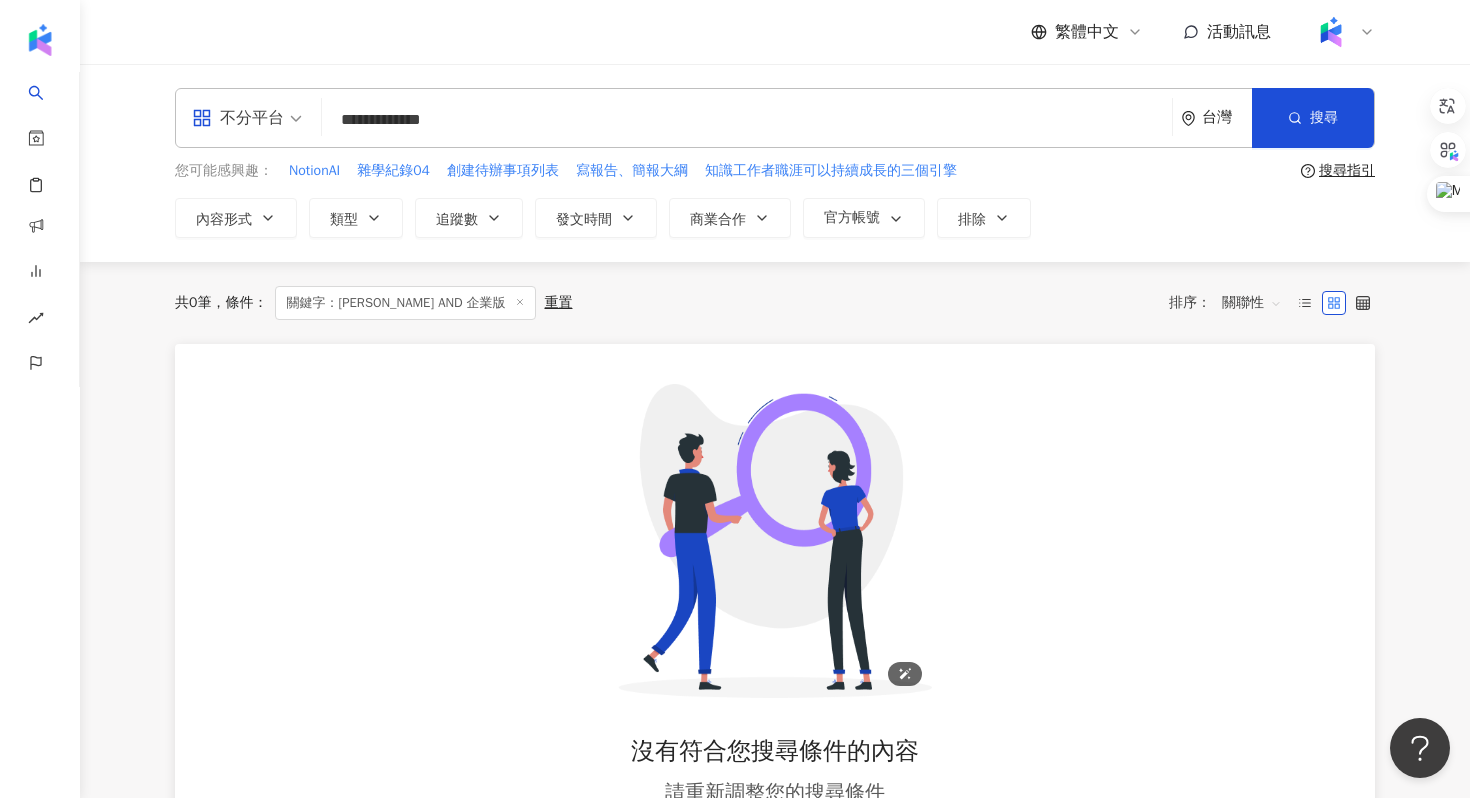type on "**********" 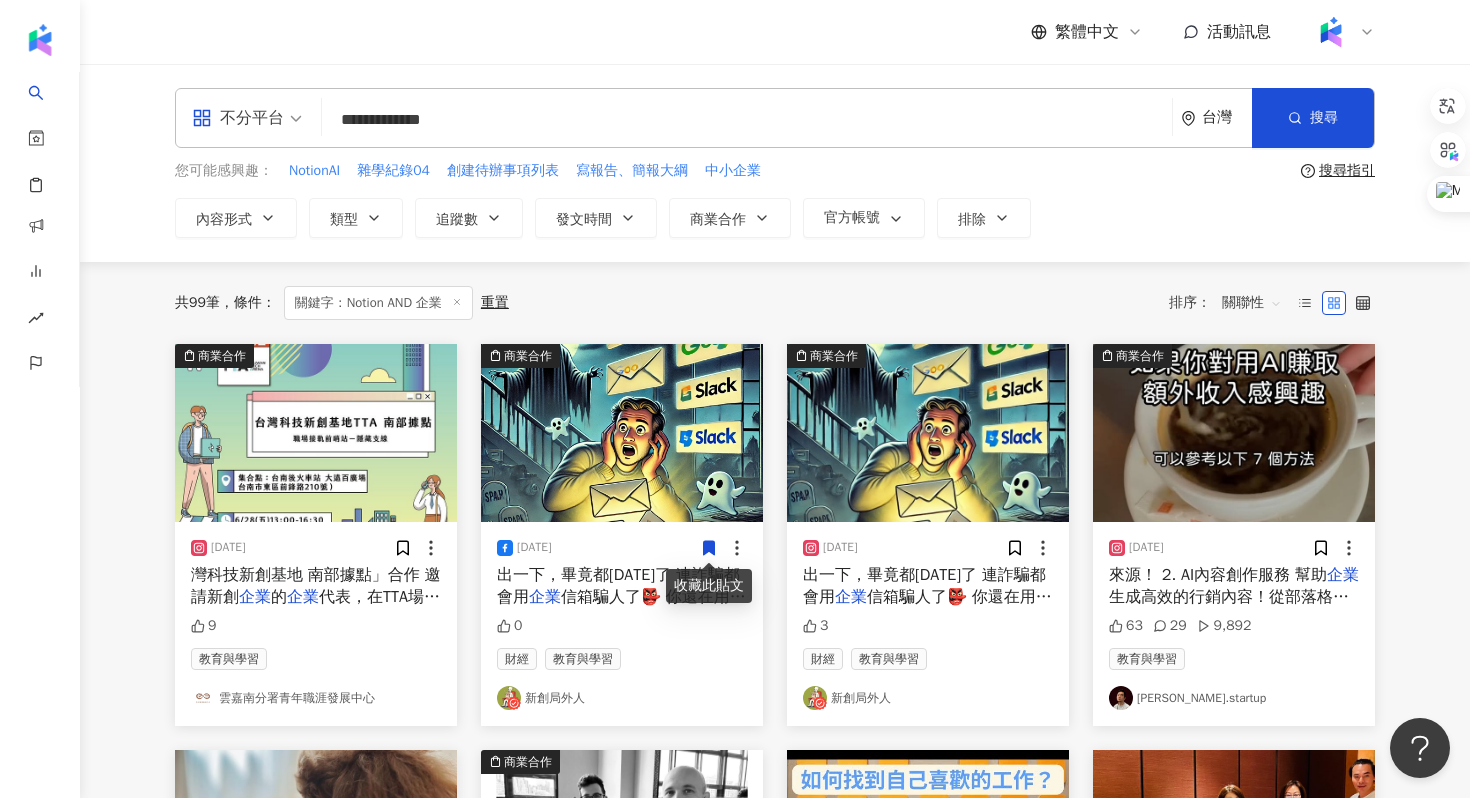 click on "生成高效的行銷內容！從部落格文章、社" at bounding box center (1229, 608) 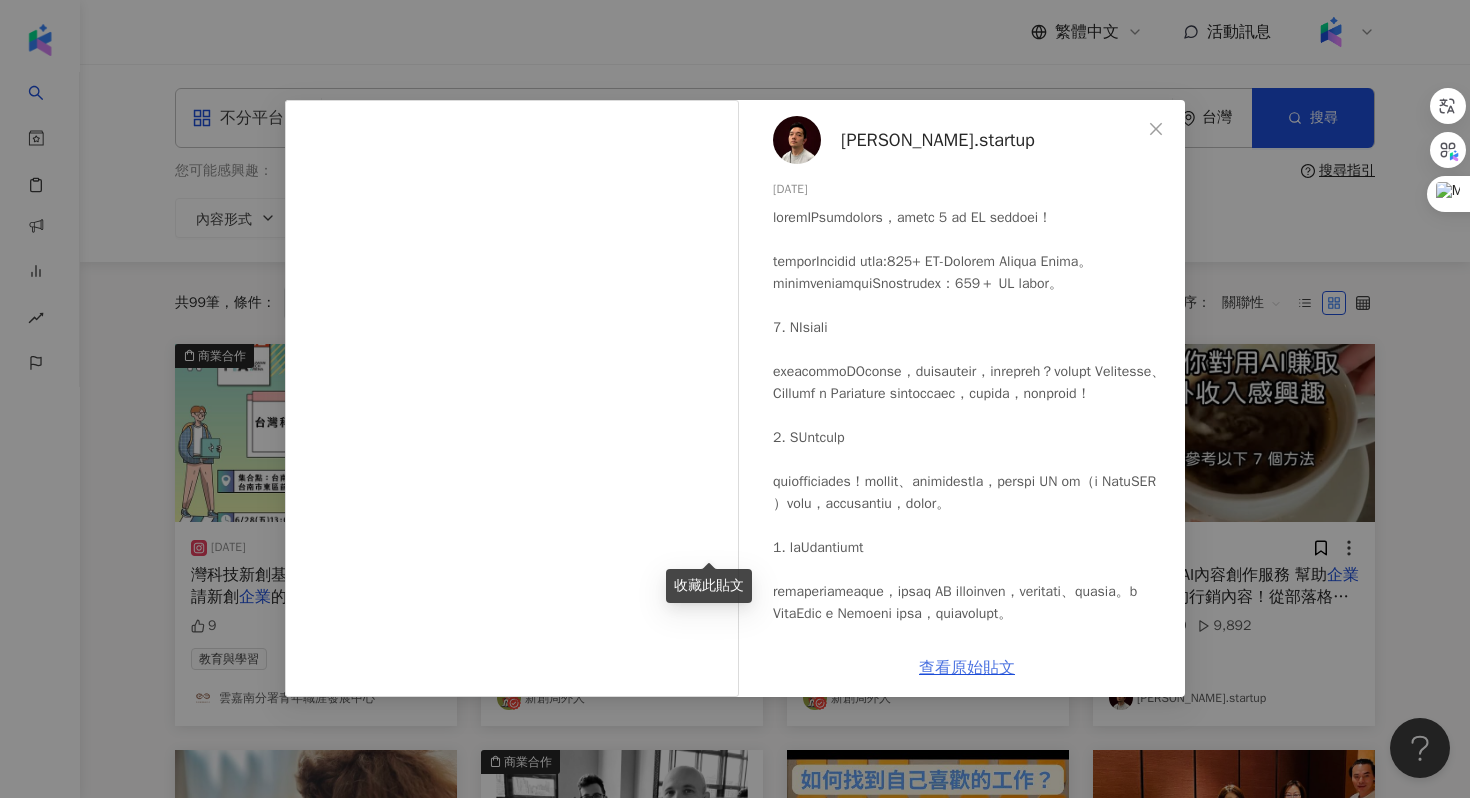 click on "查看原始貼文" at bounding box center [967, 668] 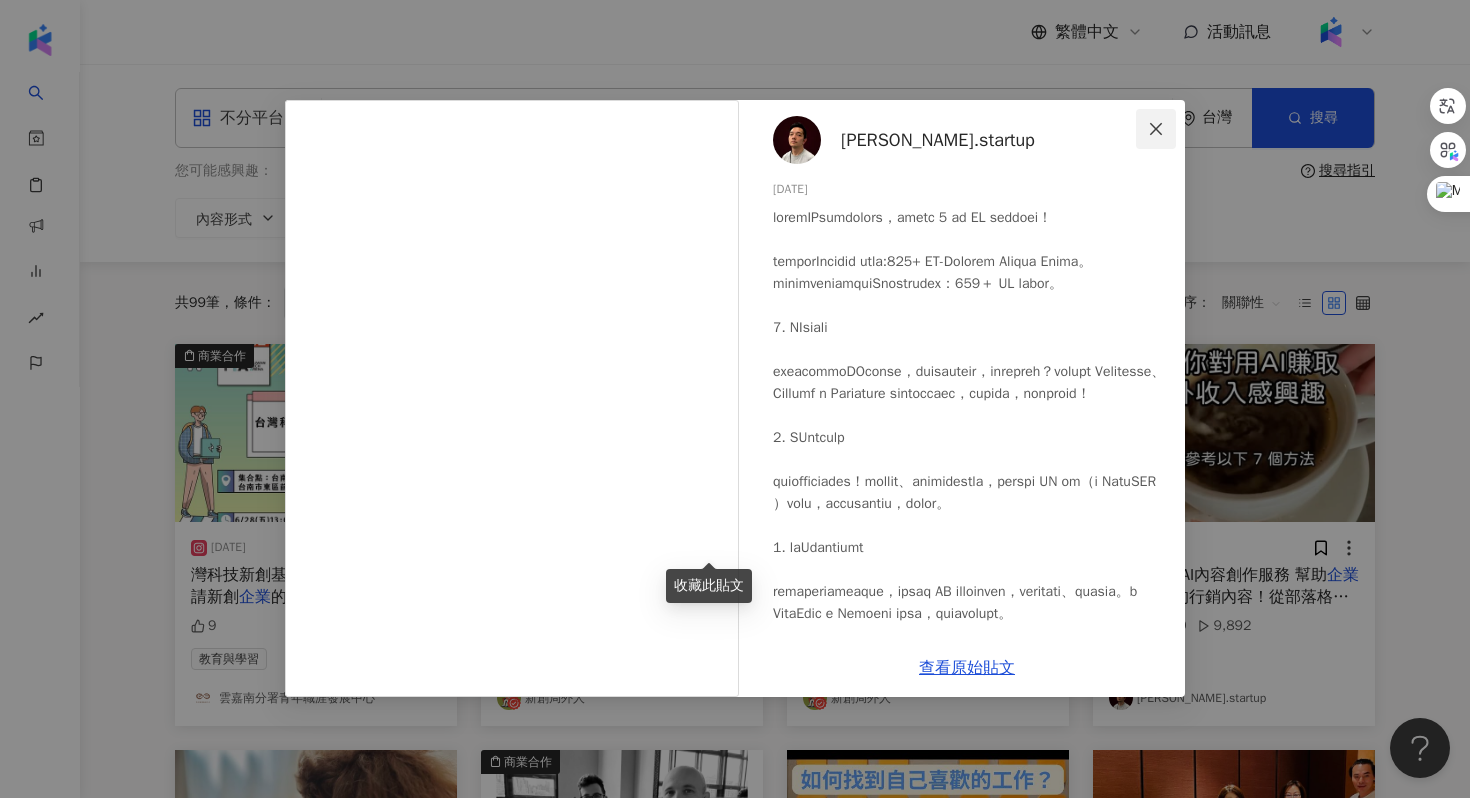 click 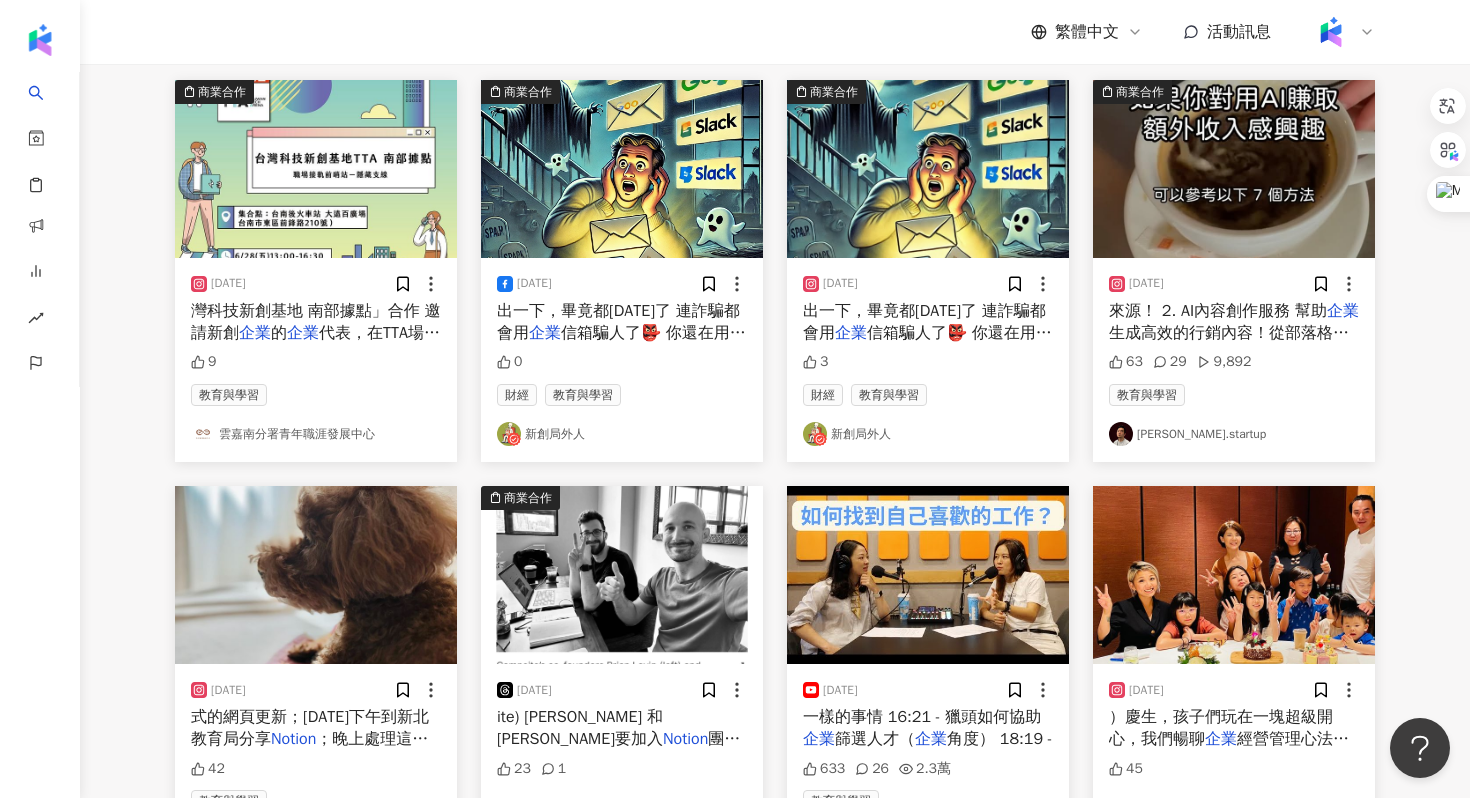 scroll, scrollTop: 346, scrollLeft: 0, axis: vertical 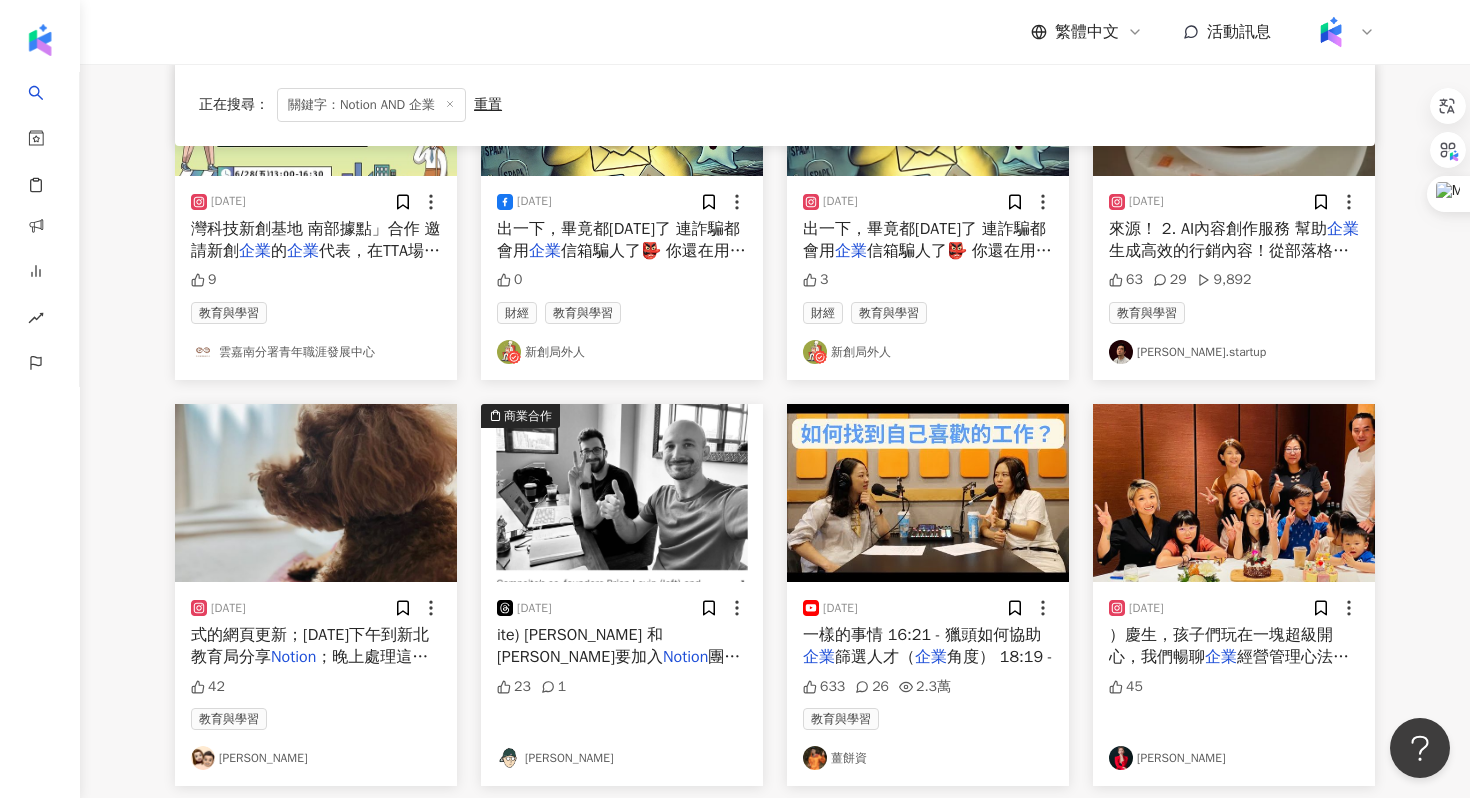 click on "新創局外人" at bounding box center (928, 352) 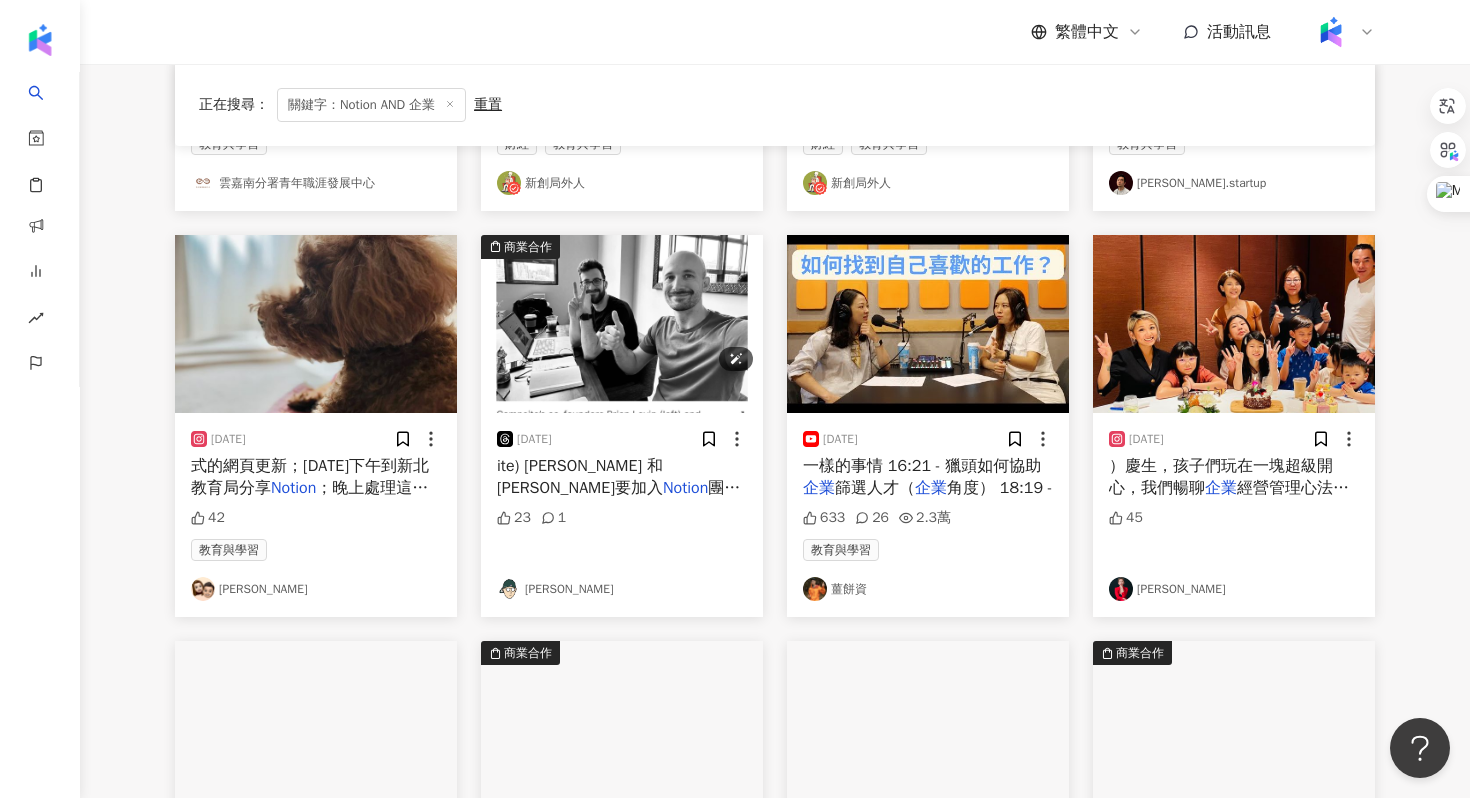 scroll, scrollTop: 558, scrollLeft: 0, axis: vertical 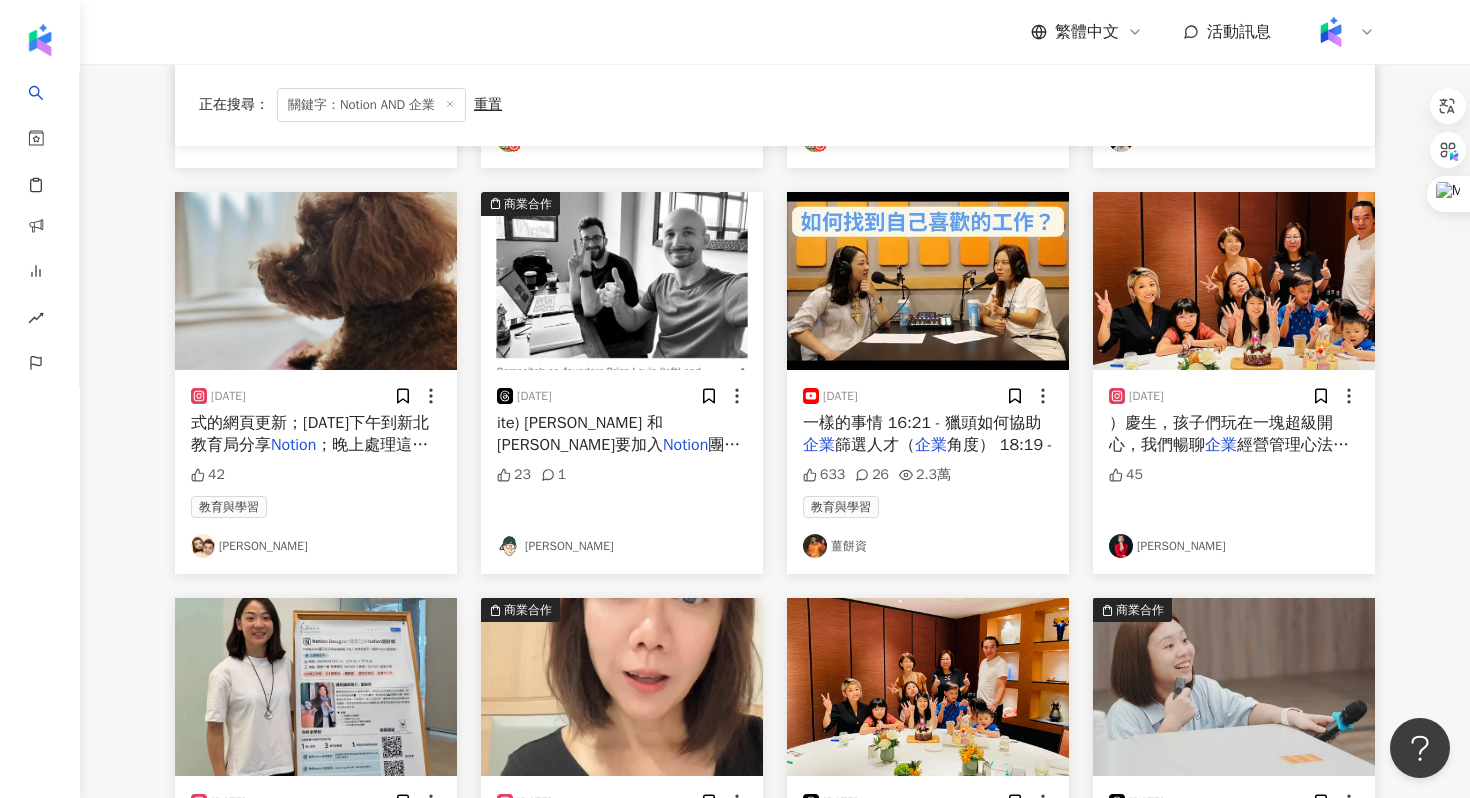 click on "篩選人才（" at bounding box center (875, 445) 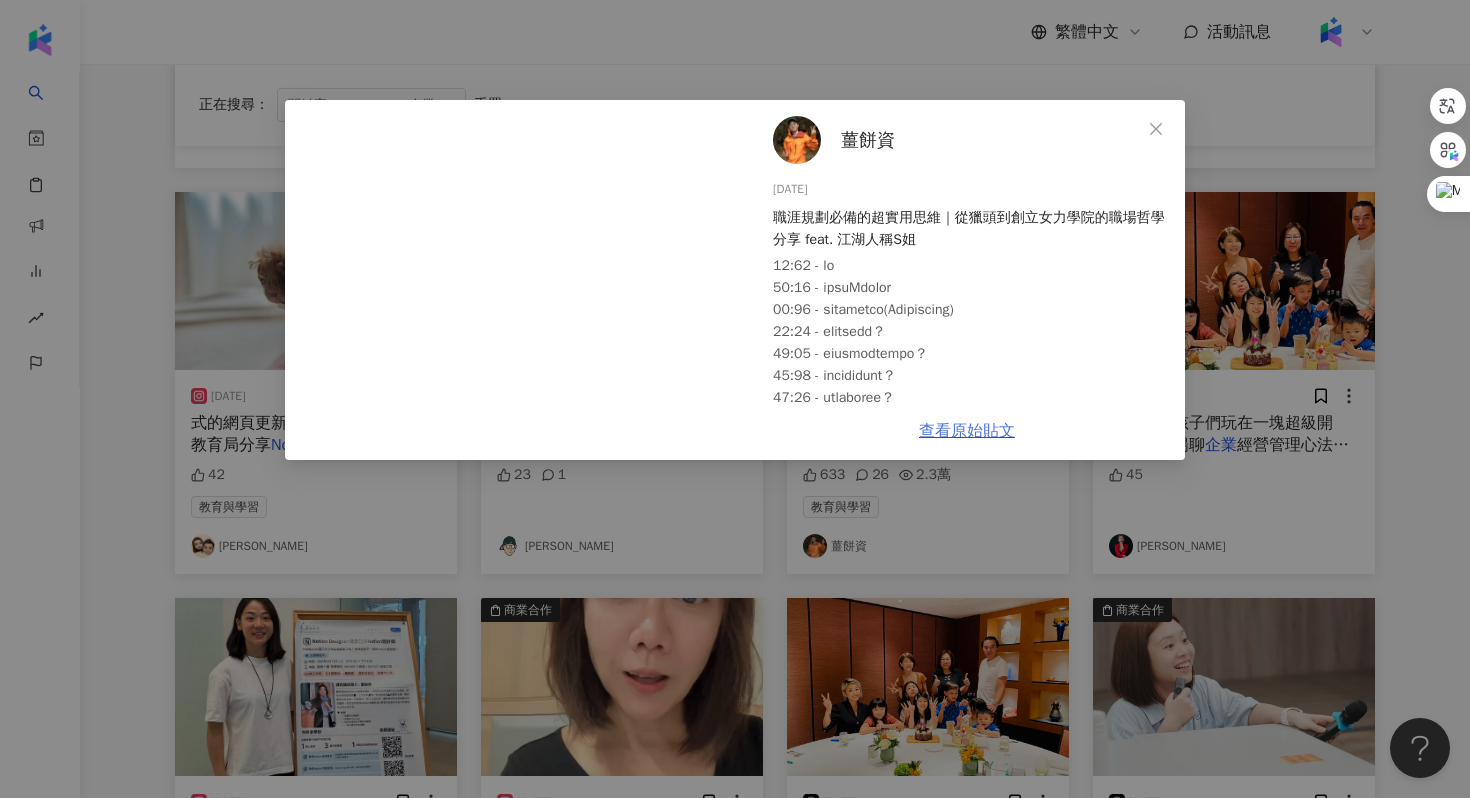 click on "查看原始貼文" at bounding box center (967, 431) 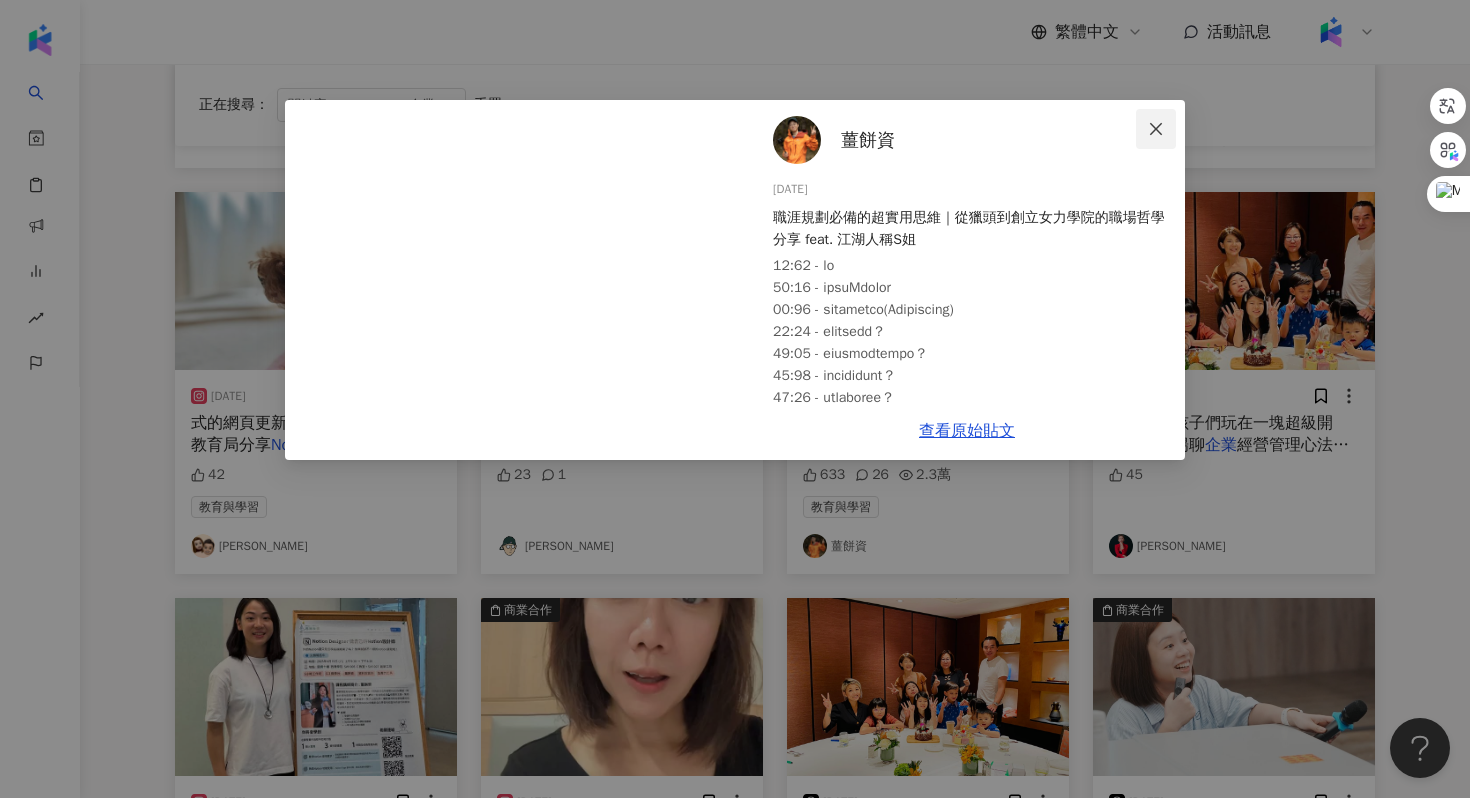 click at bounding box center (1156, 129) 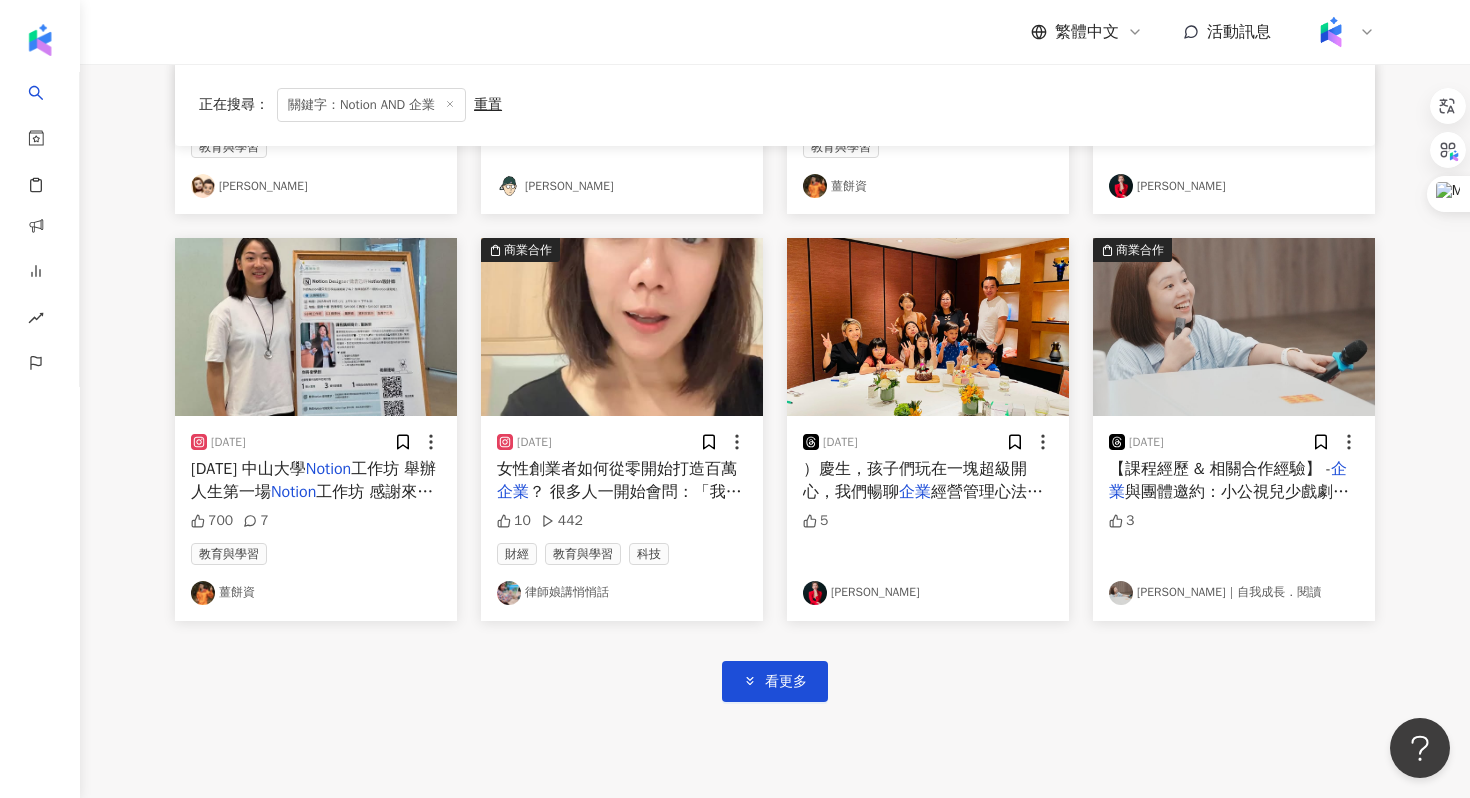 scroll, scrollTop: 971, scrollLeft: 0, axis: vertical 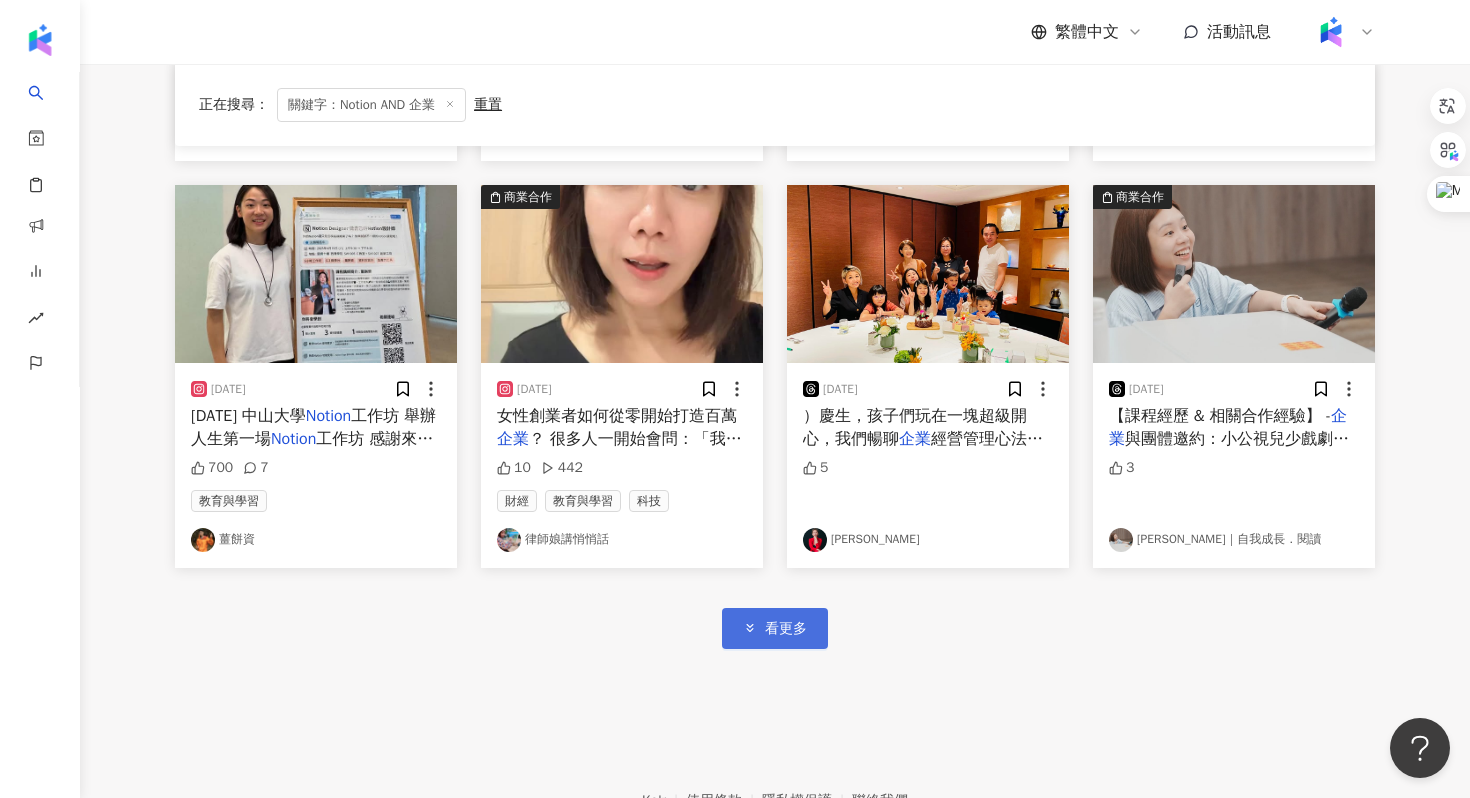 click on "看更多" at bounding box center [775, 628] 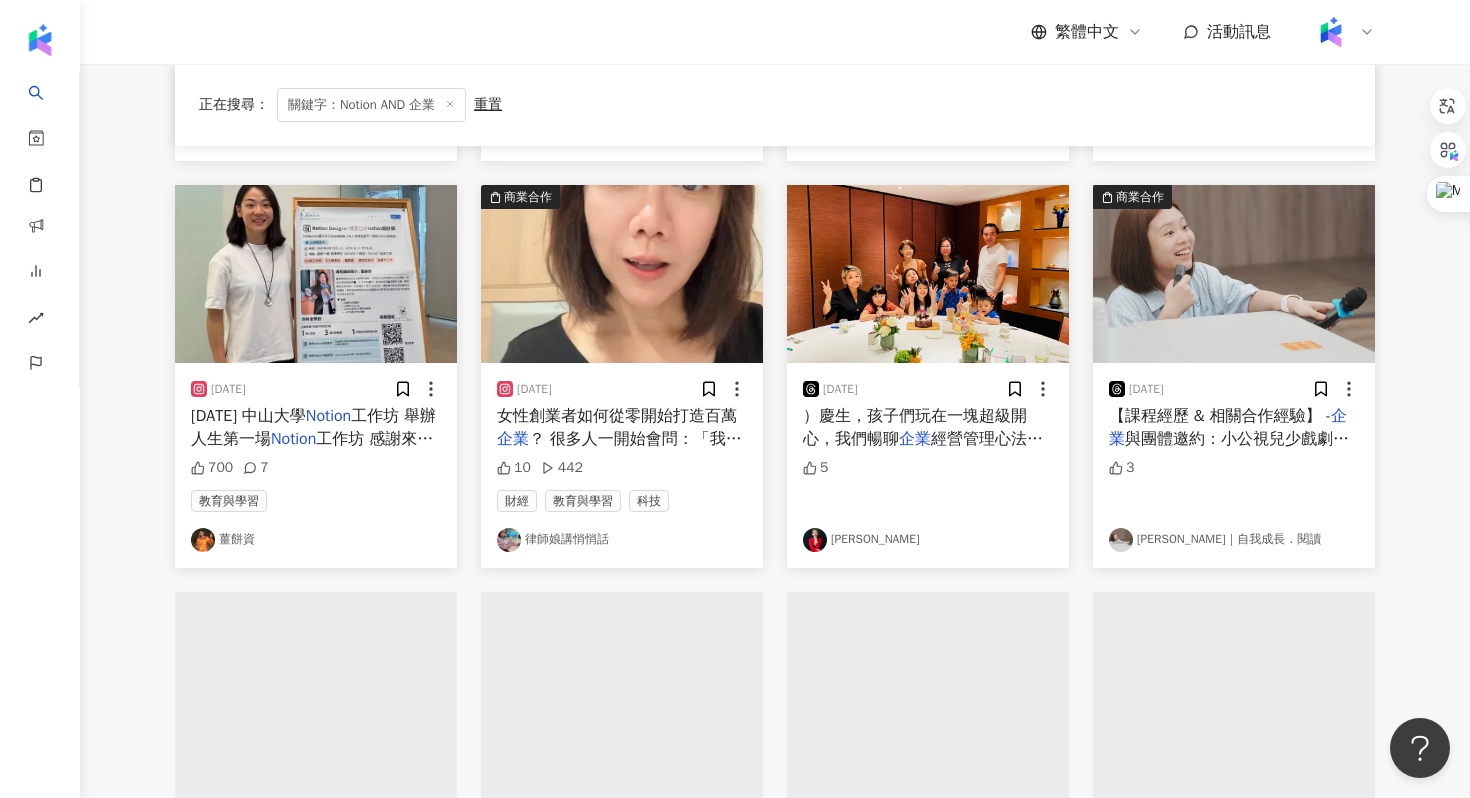click on "女性創業者如何從零開始打造百萬" at bounding box center [617, 416] 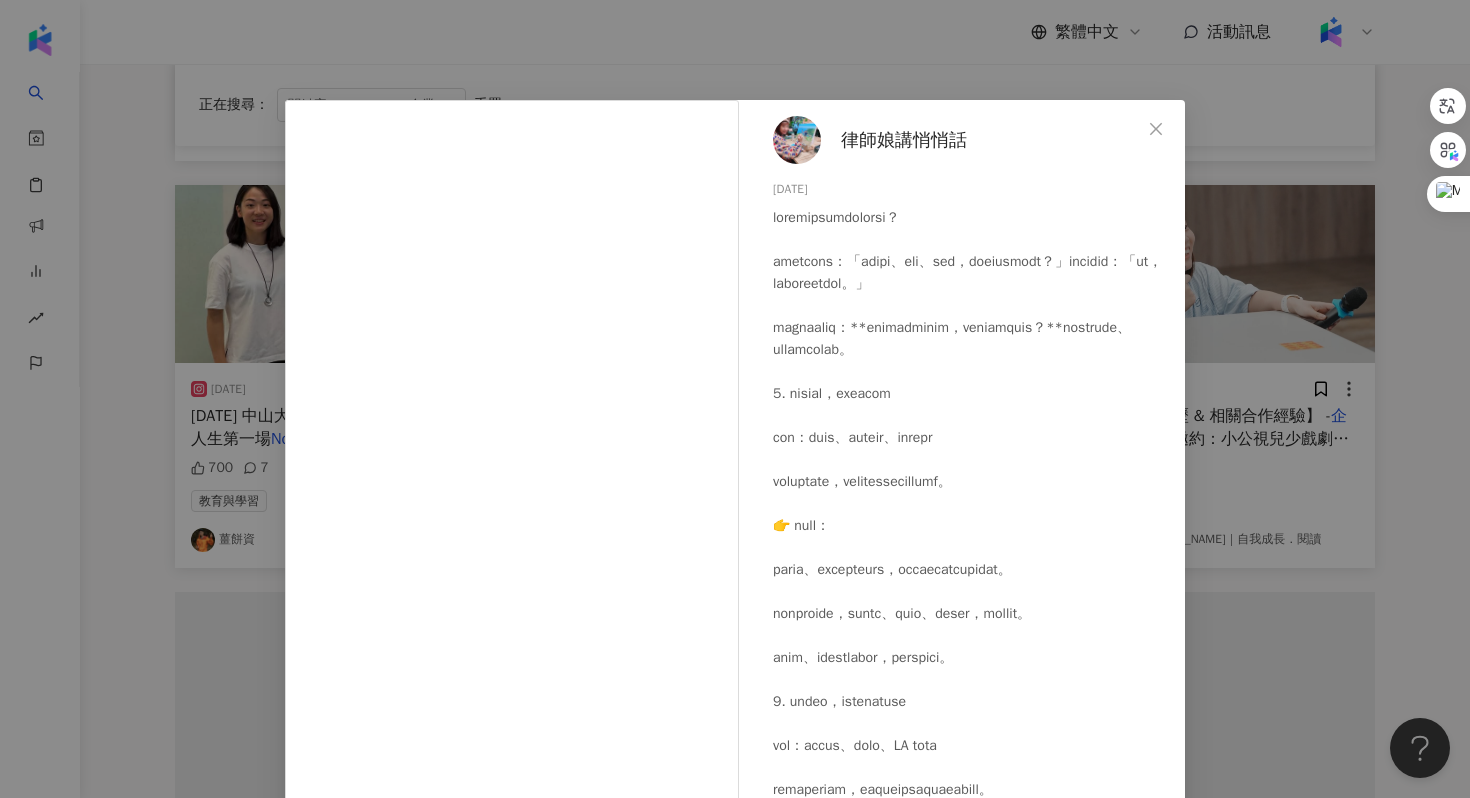 click on "律師娘講悄悄話" at bounding box center (904, 140) 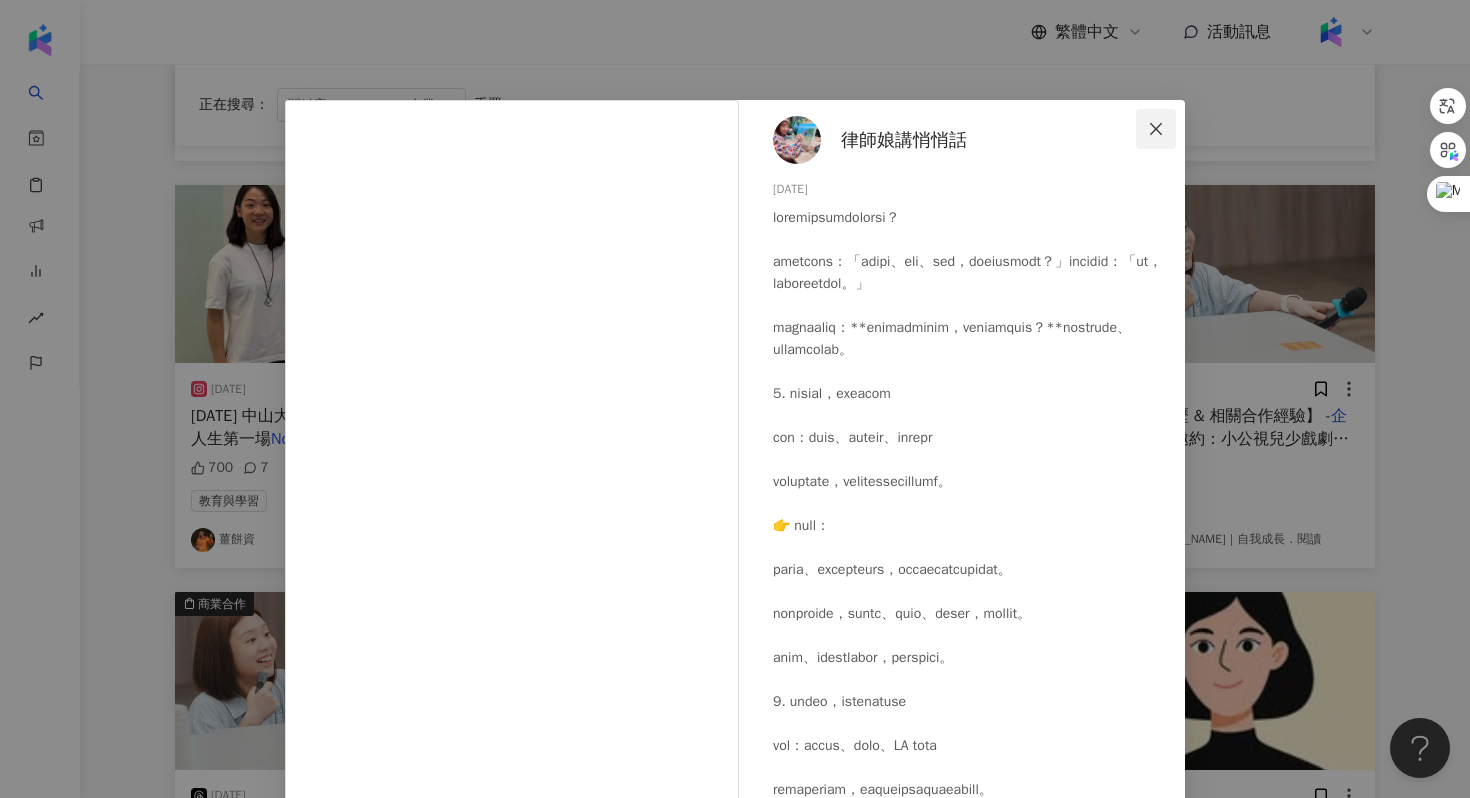click at bounding box center [1156, 129] 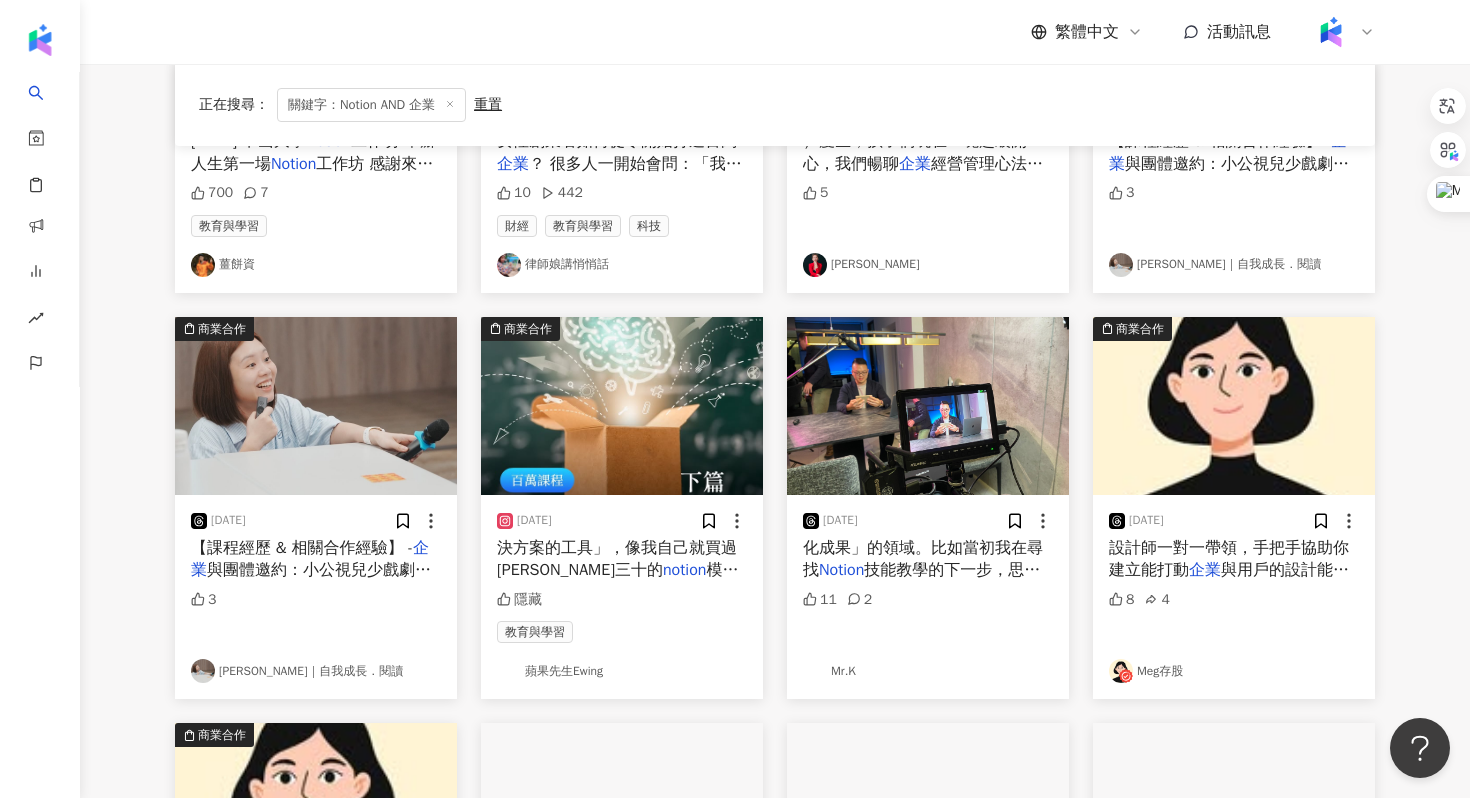 scroll, scrollTop: 1319, scrollLeft: 0, axis: vertical 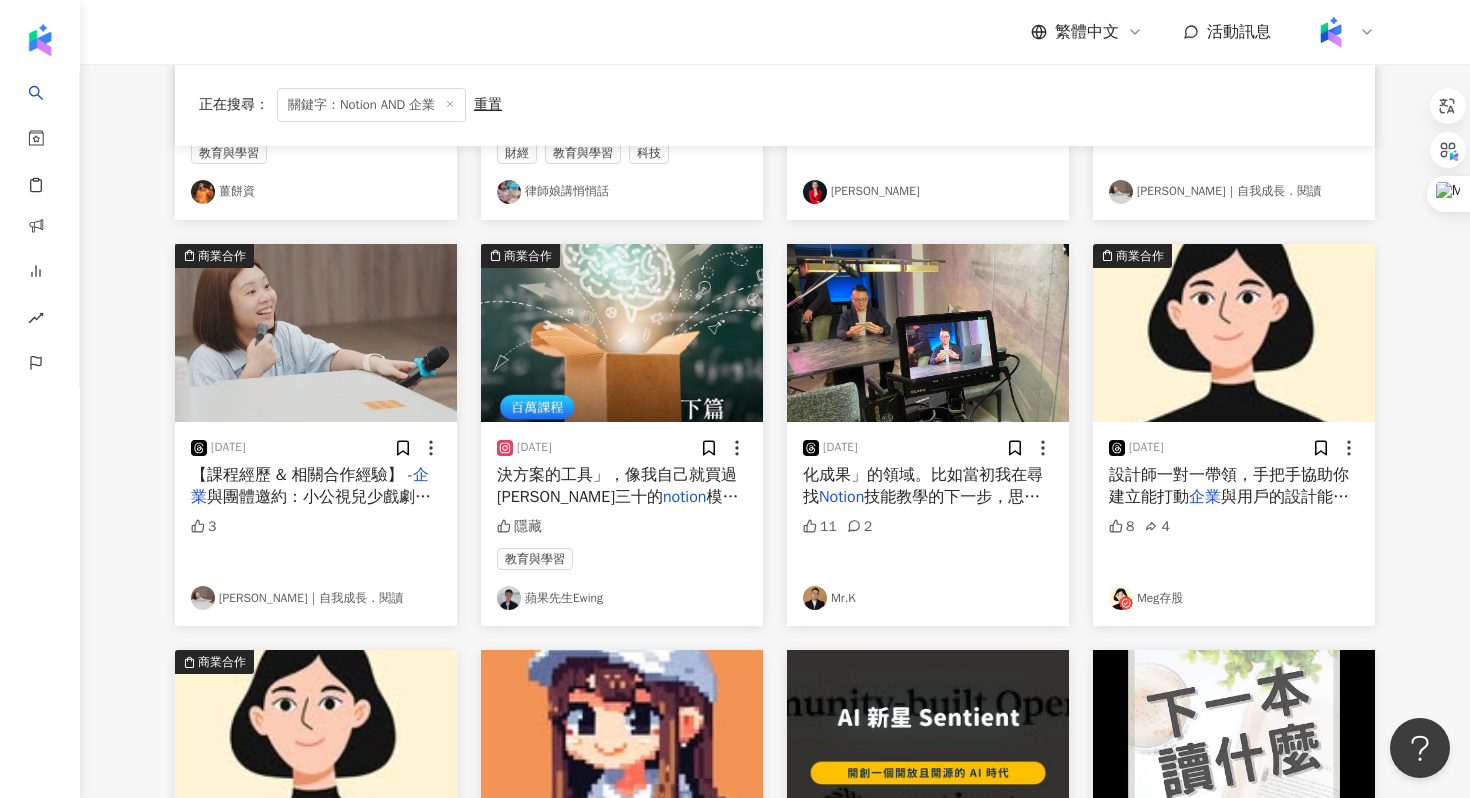 click on "模板與小勝利的專案模板，我會" at bounding box center (617, 508) 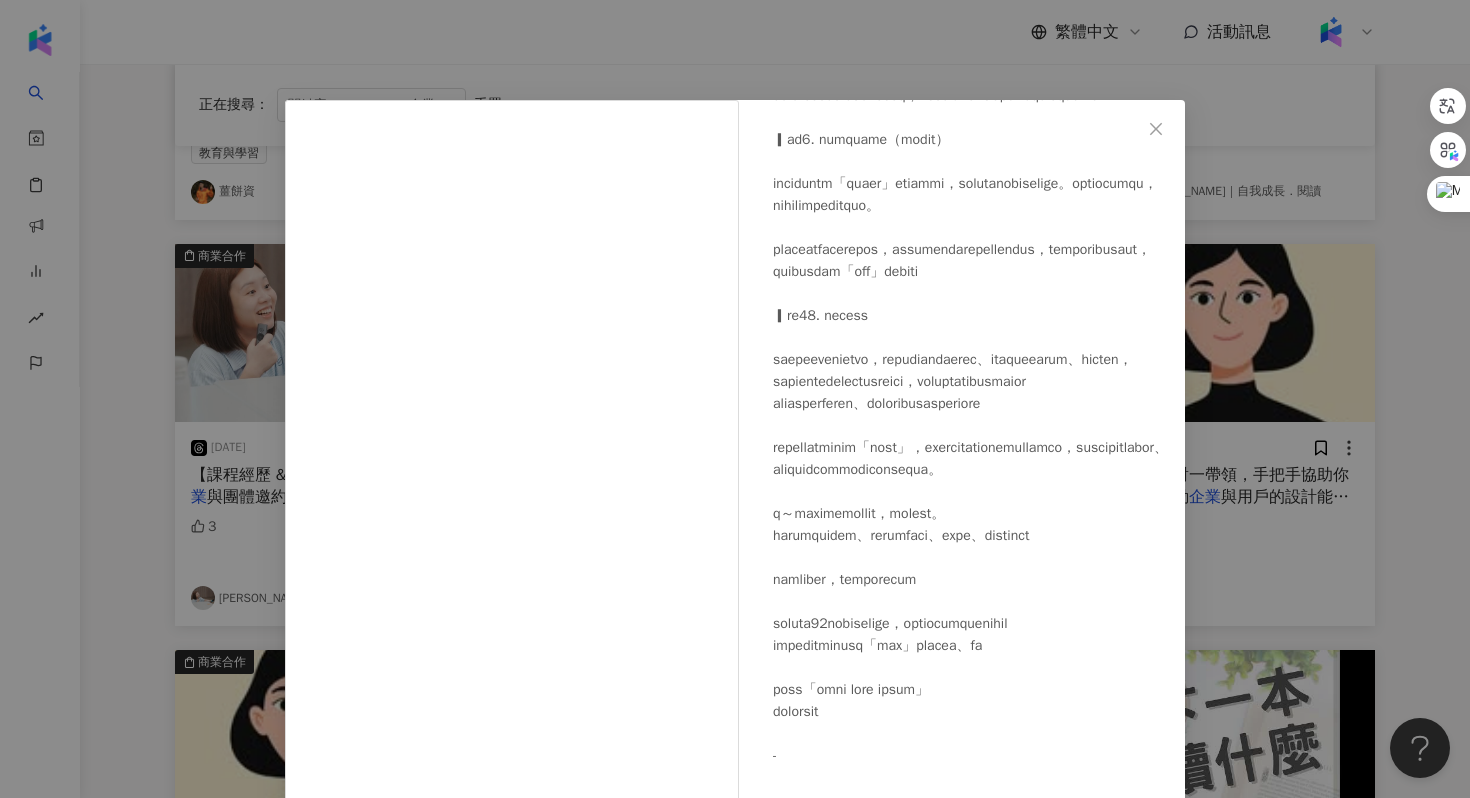 scroll, scrollTop: 1051, scrollLeft: 0, axis: vertical 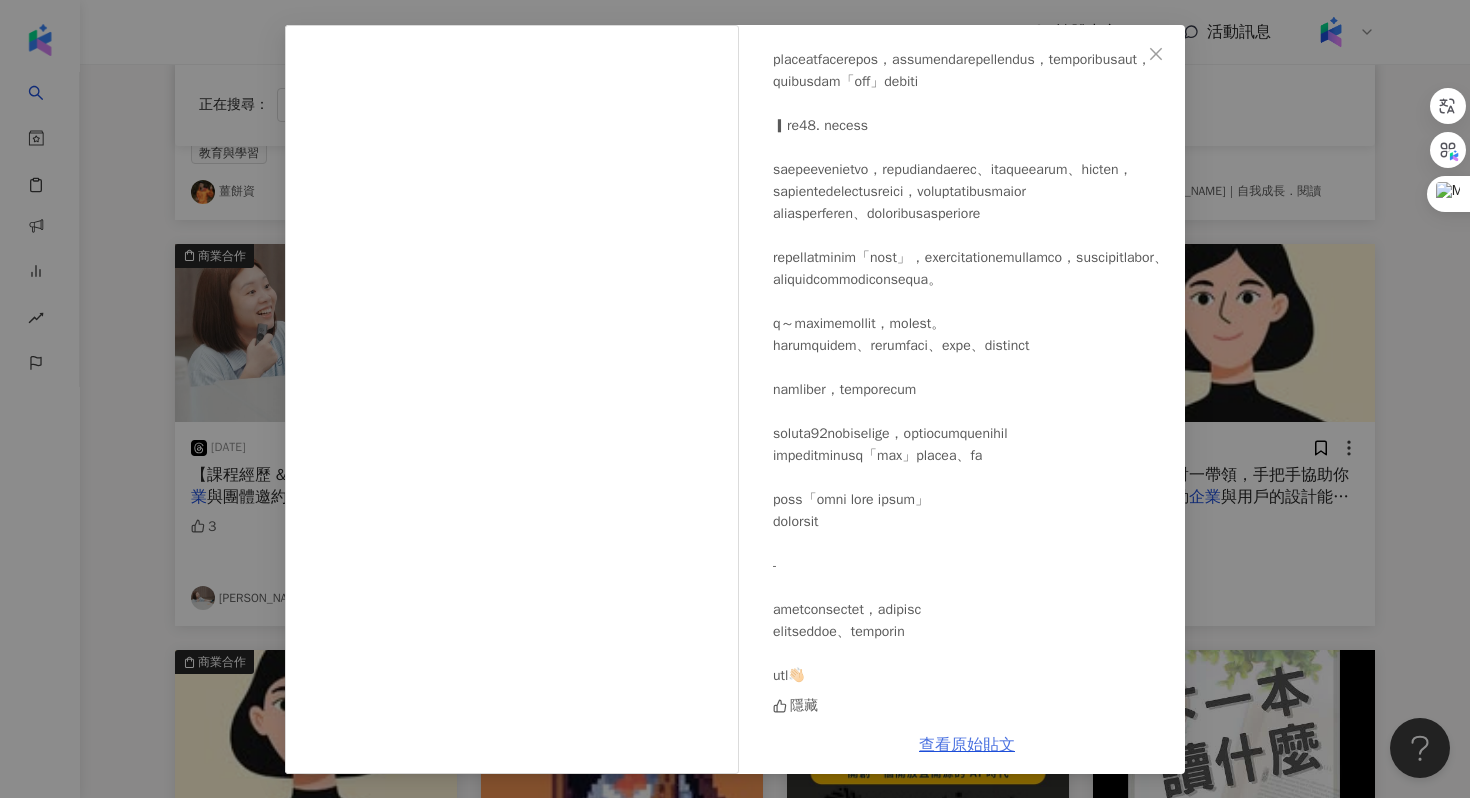 click on "查看原始貼文" at bounding box center [967, 745] 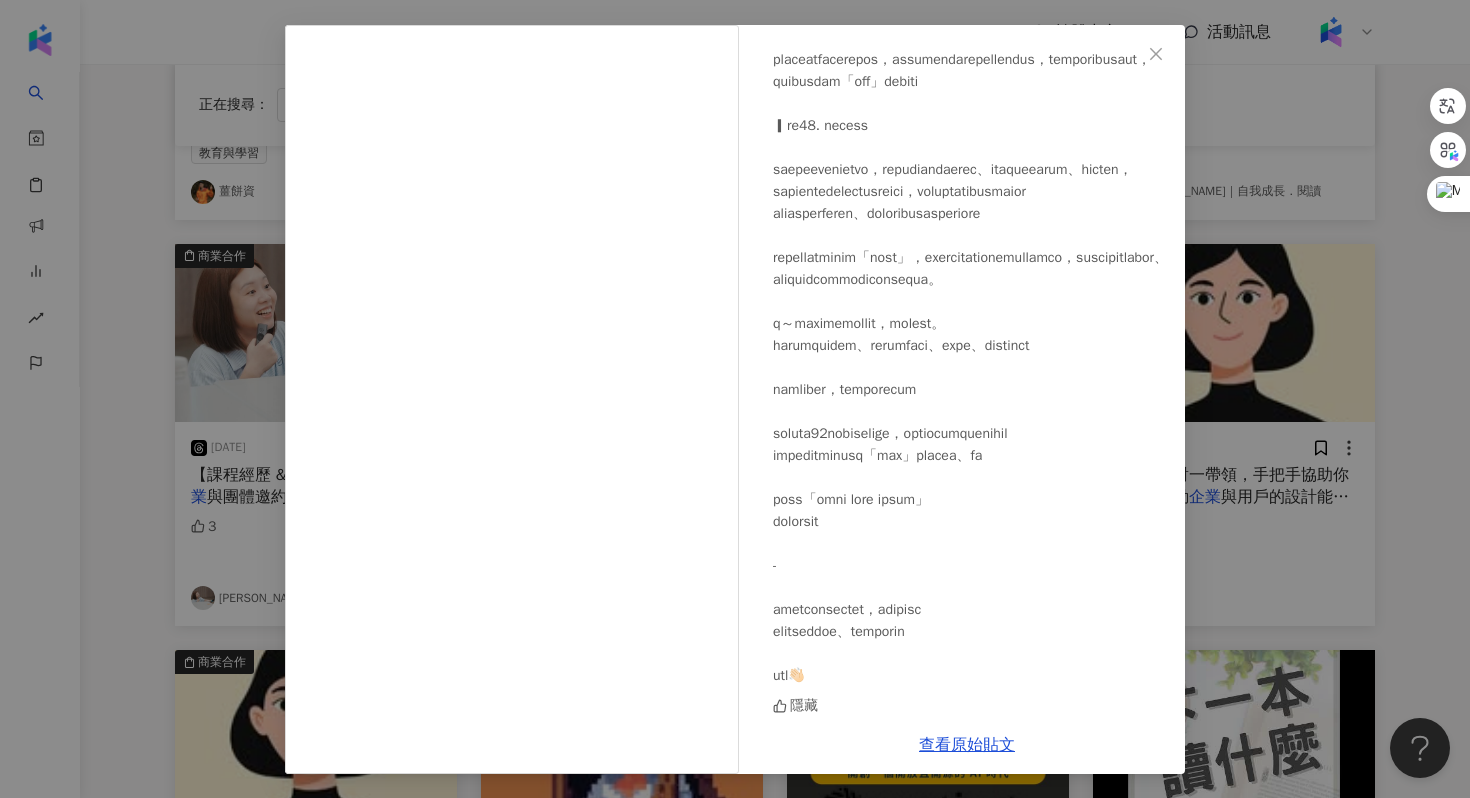 click on "蘋果先生Ewing 2025/3/3 隱藏 查看原始貼文" at bounding box center [735, 399] 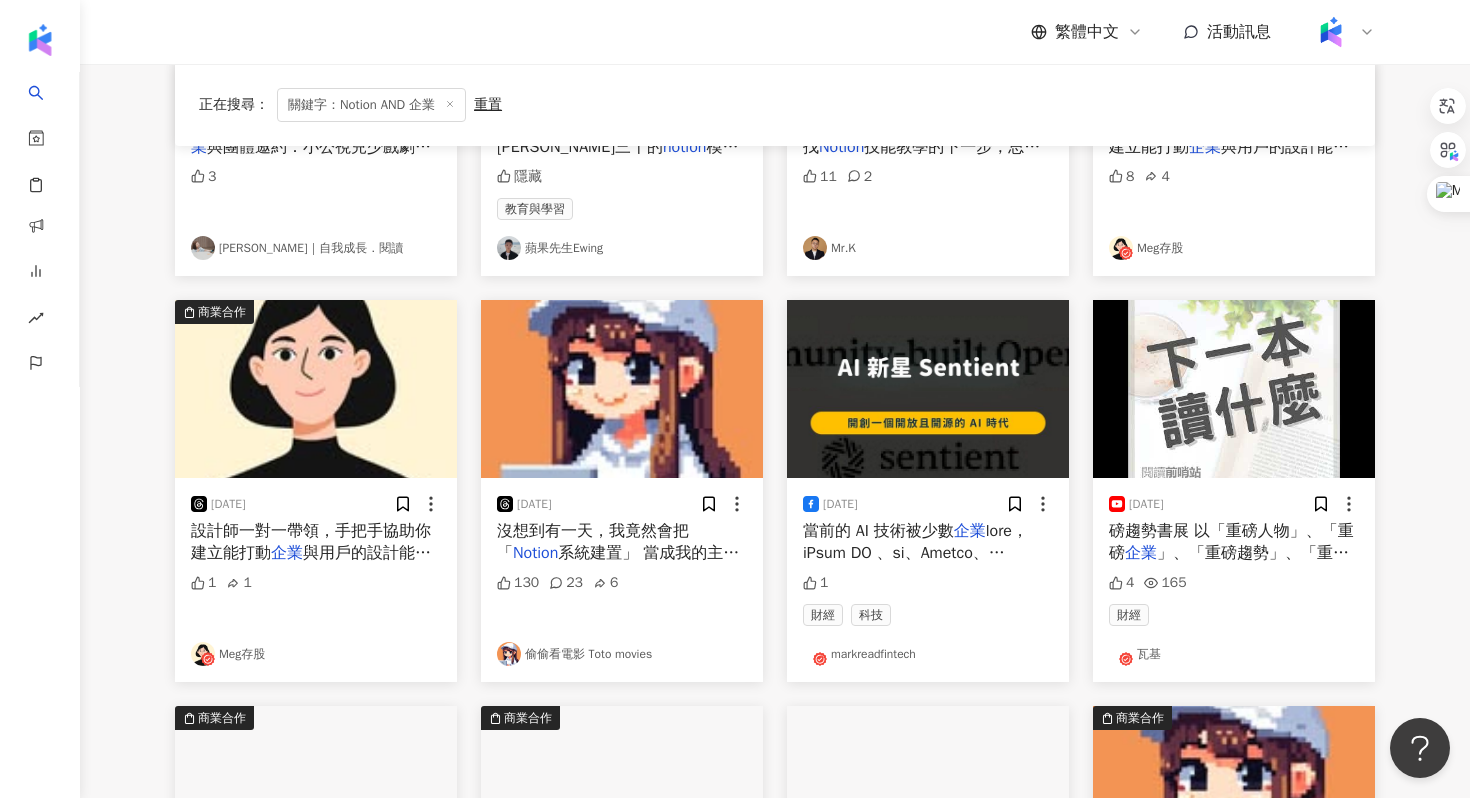 scroll, scrollTop: 1674, scrollLeft: 0, axis: vertical 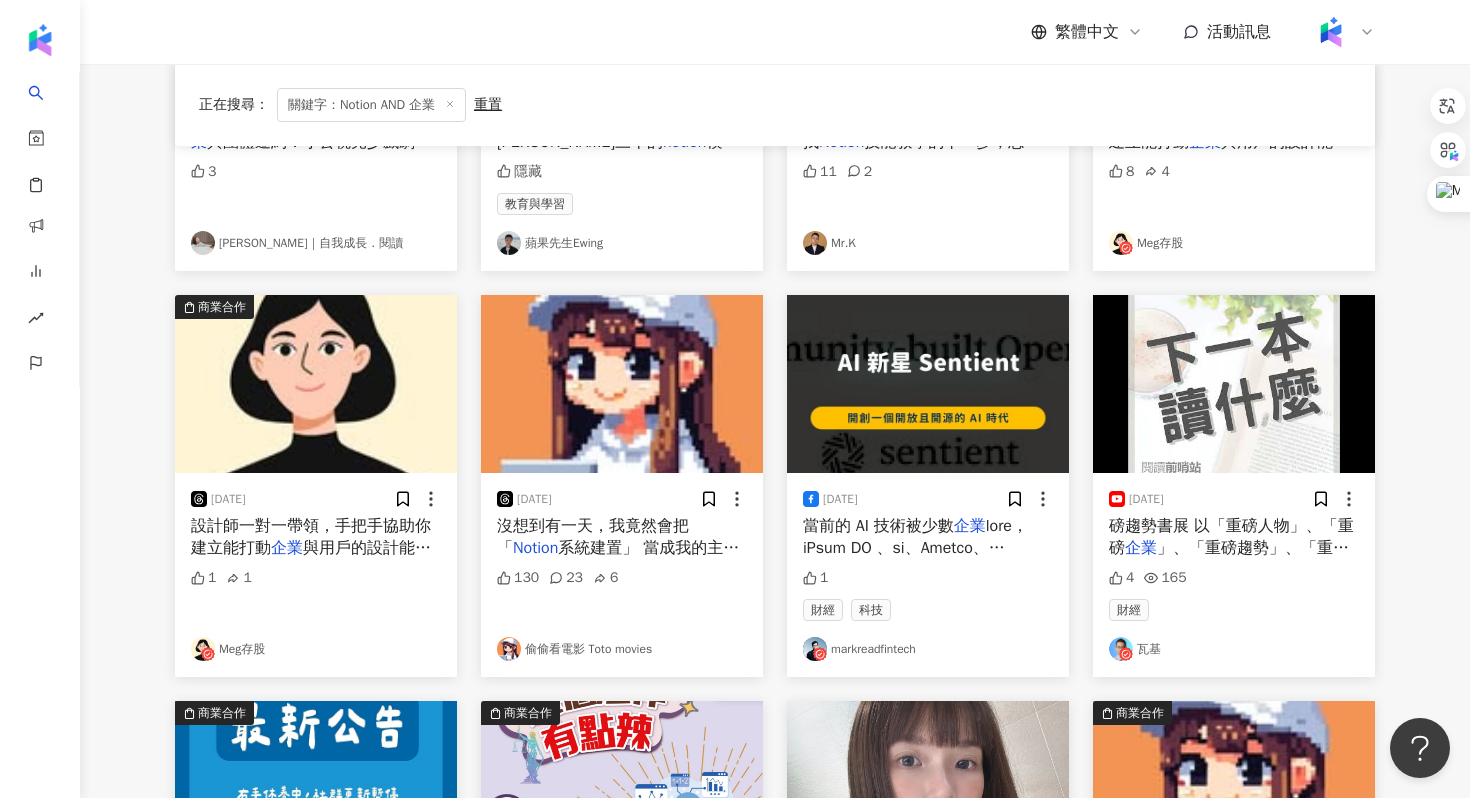 click on "當前的 AI 技術被少數" at bounding box center (878, 526) 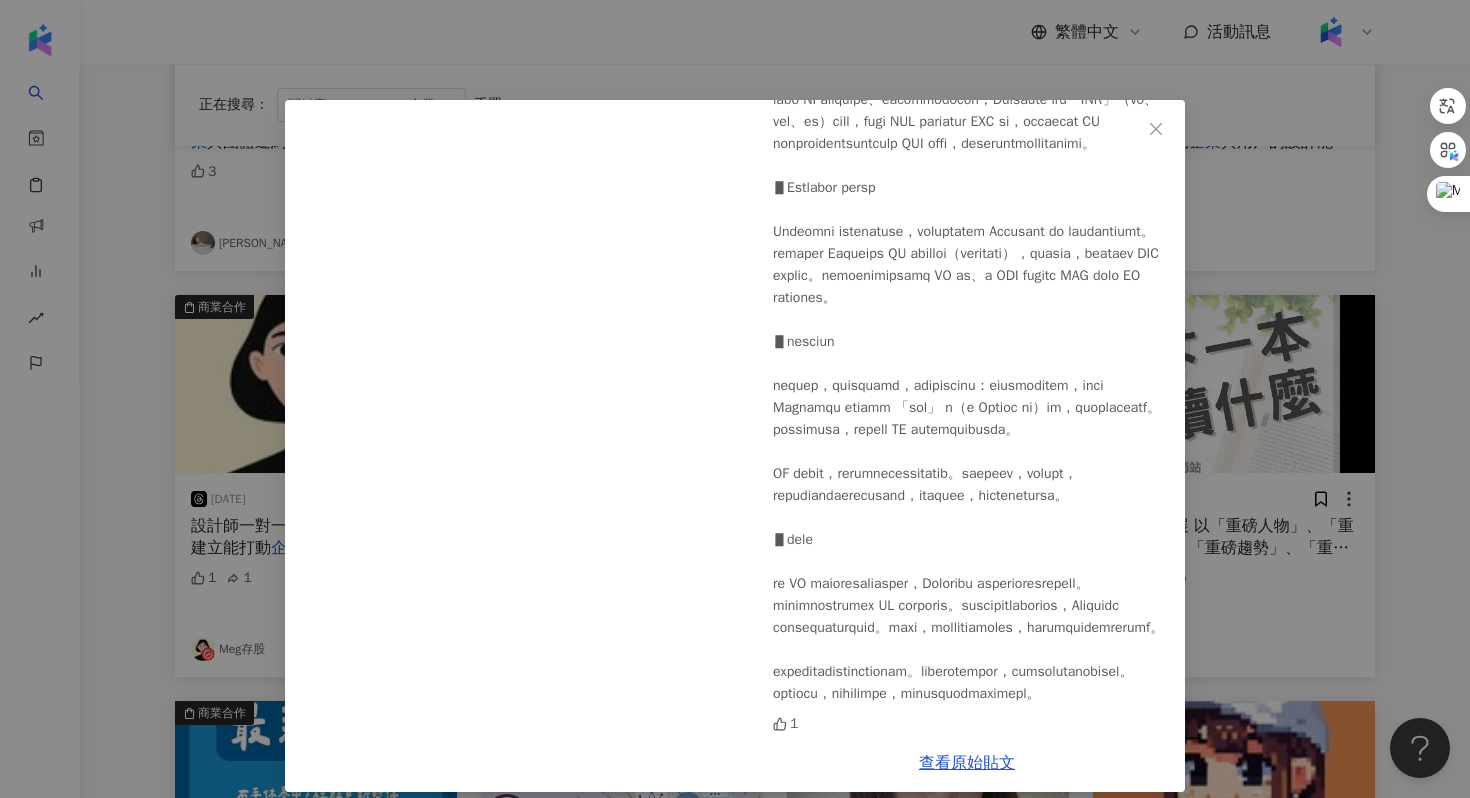 scroll, scrollTop: 1438, scrollLeft: 0, axis: vertical 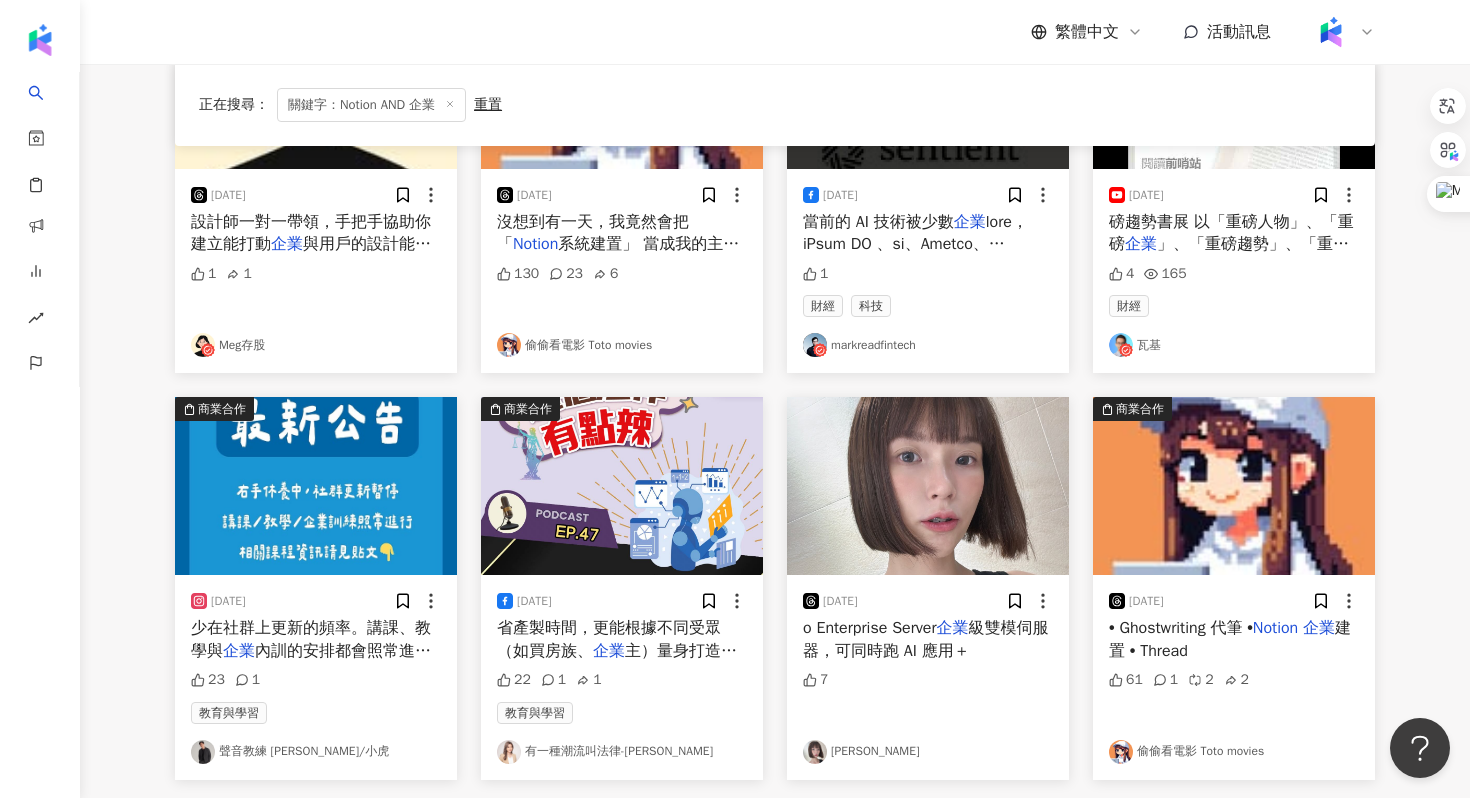 click on "markreadfintech" at bounding box center (928, 345) 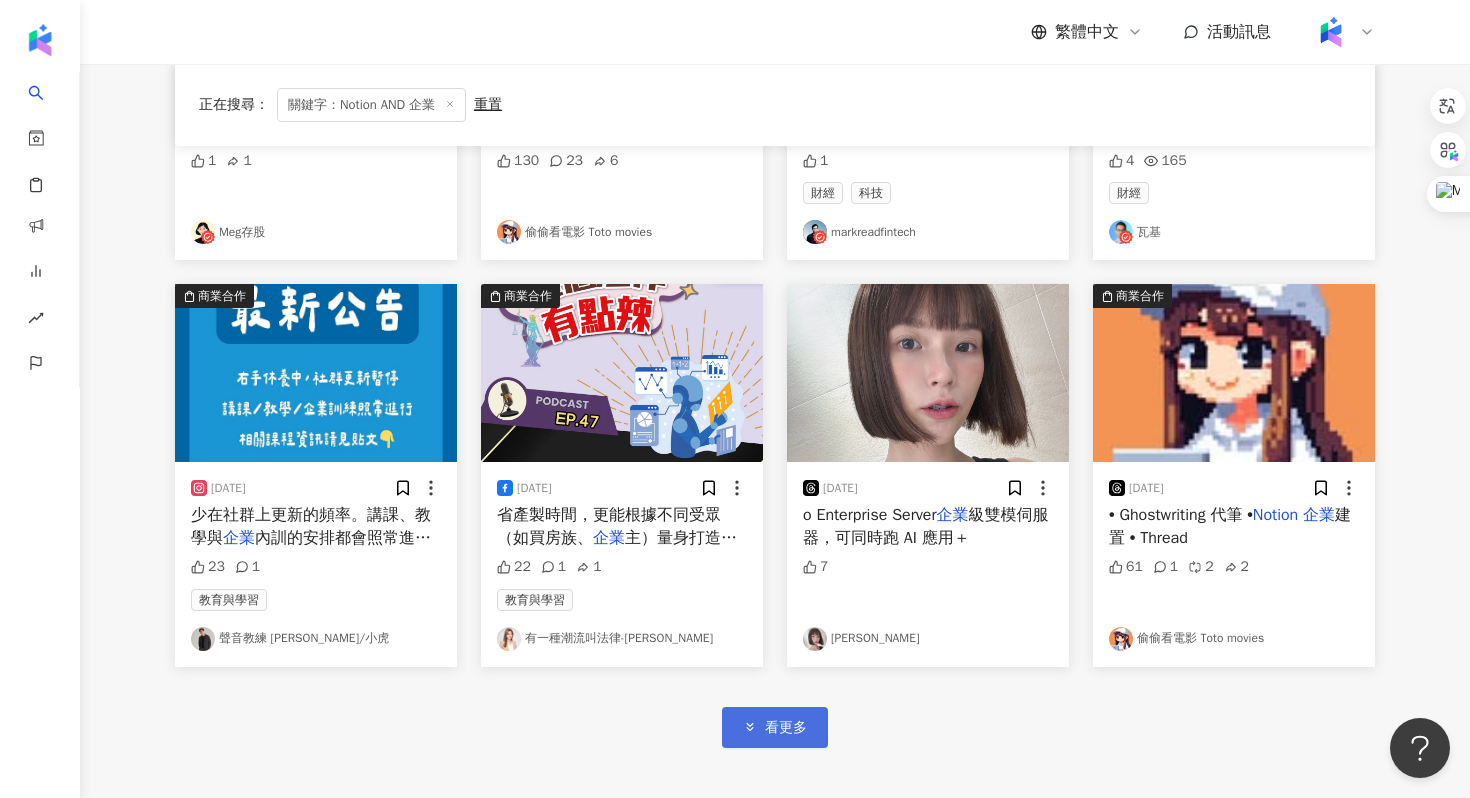 click on "看更多" at bounding box center (775, 727) 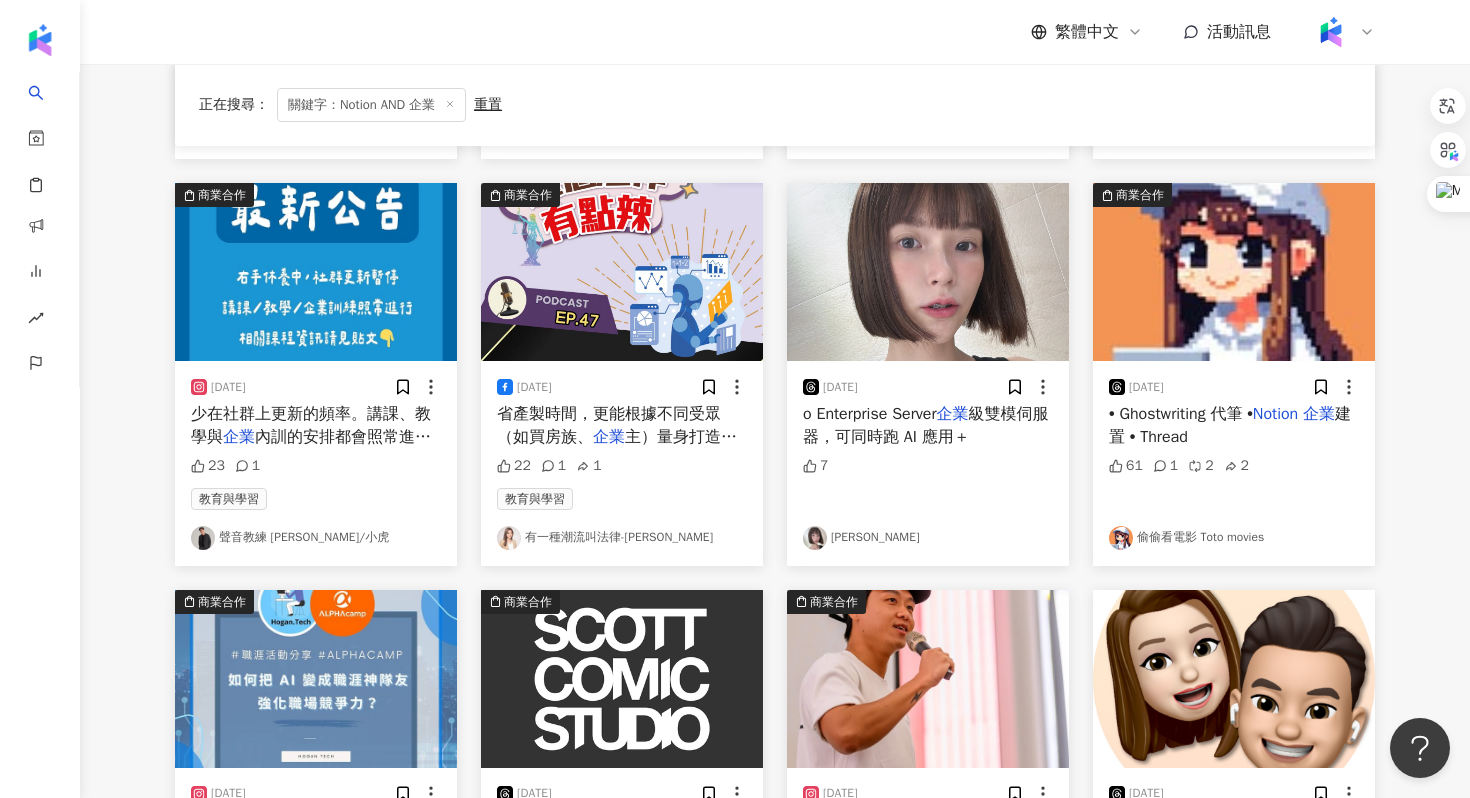 scroll, scrollTop: 2236, scrollLeft: 0, axis: vertical 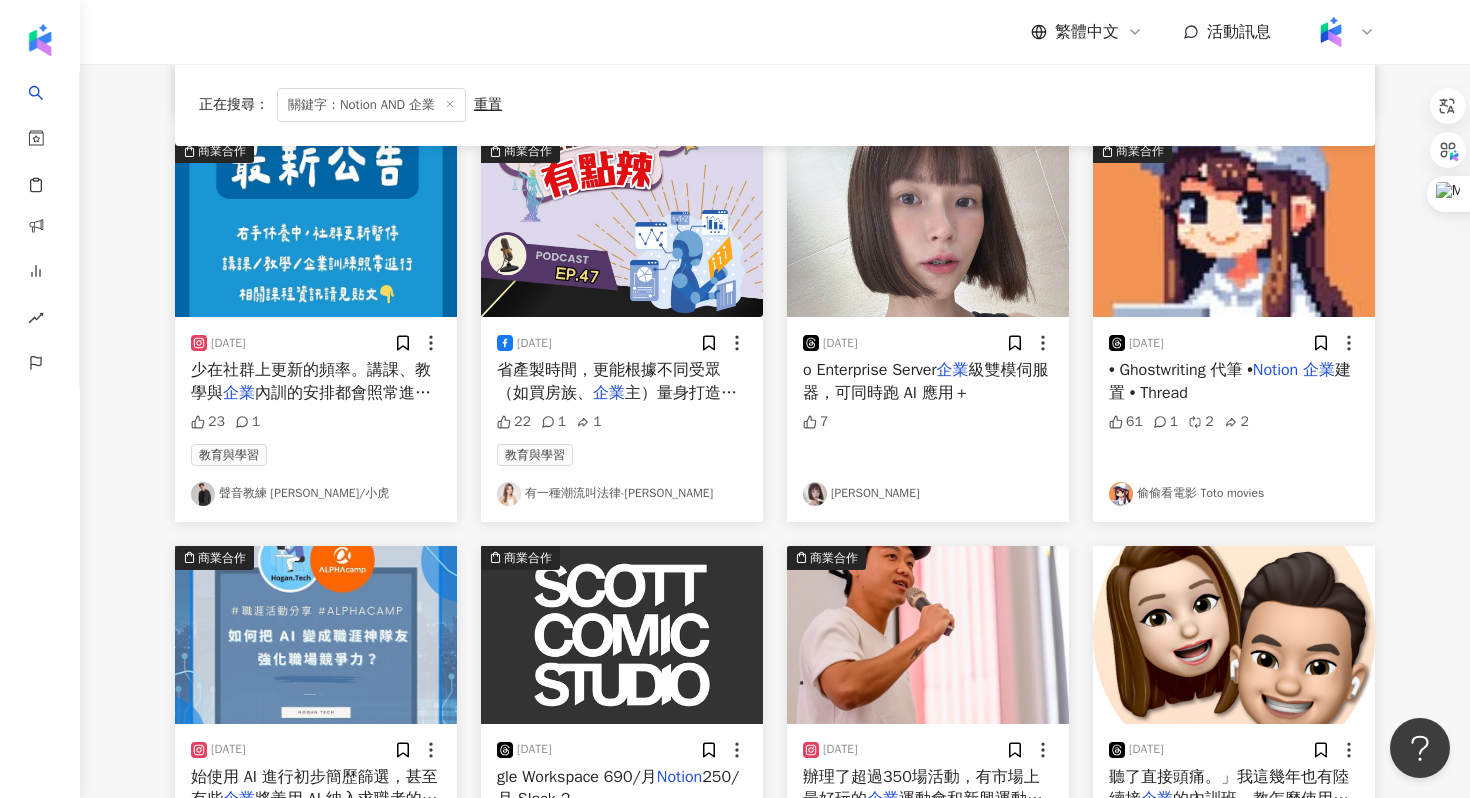 click on "內訓的安排都會照常進行，請大家放心！" at bounding box center [311, 404] 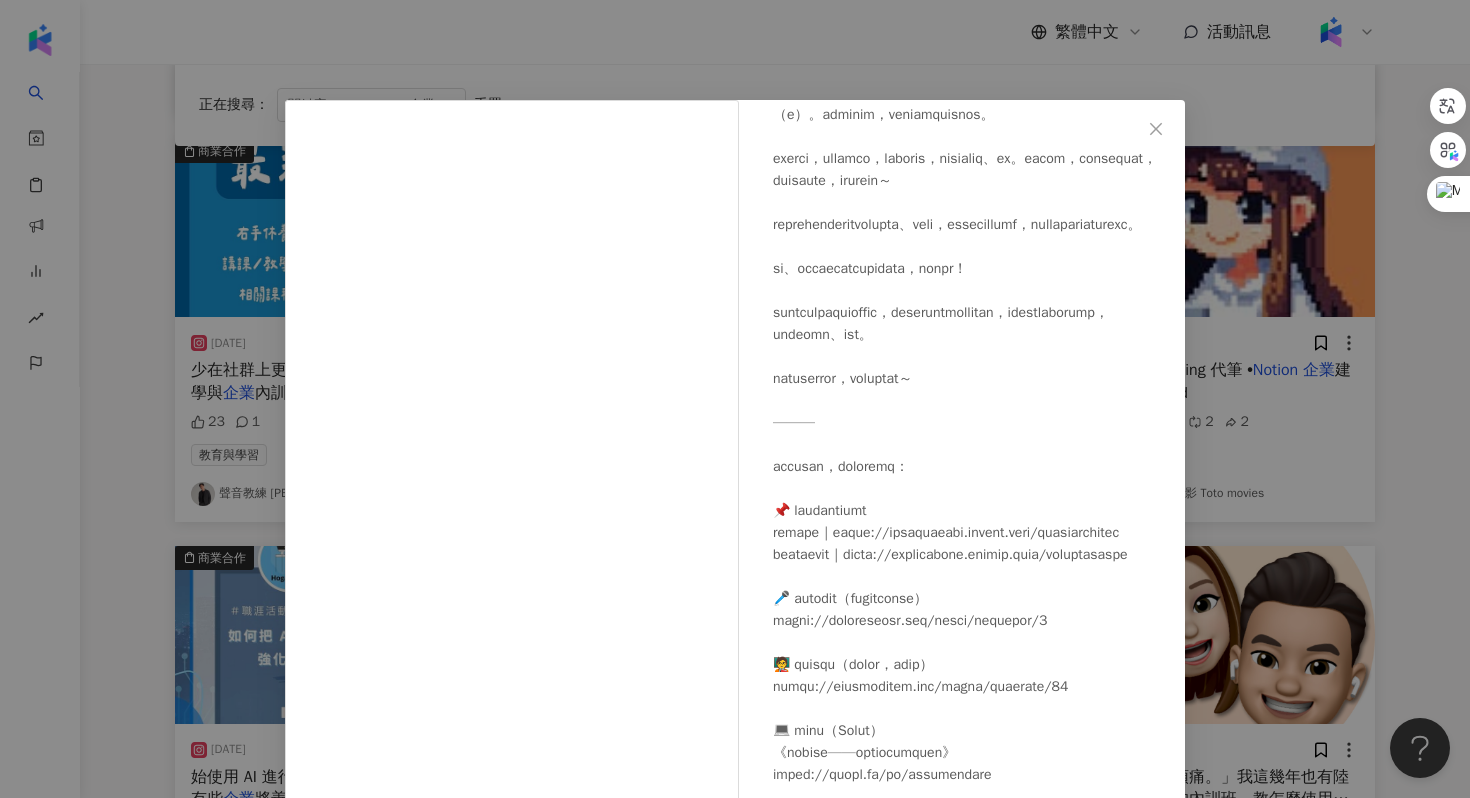 scroll, scrollTop: 0, scrollLeft: 0, axis: both 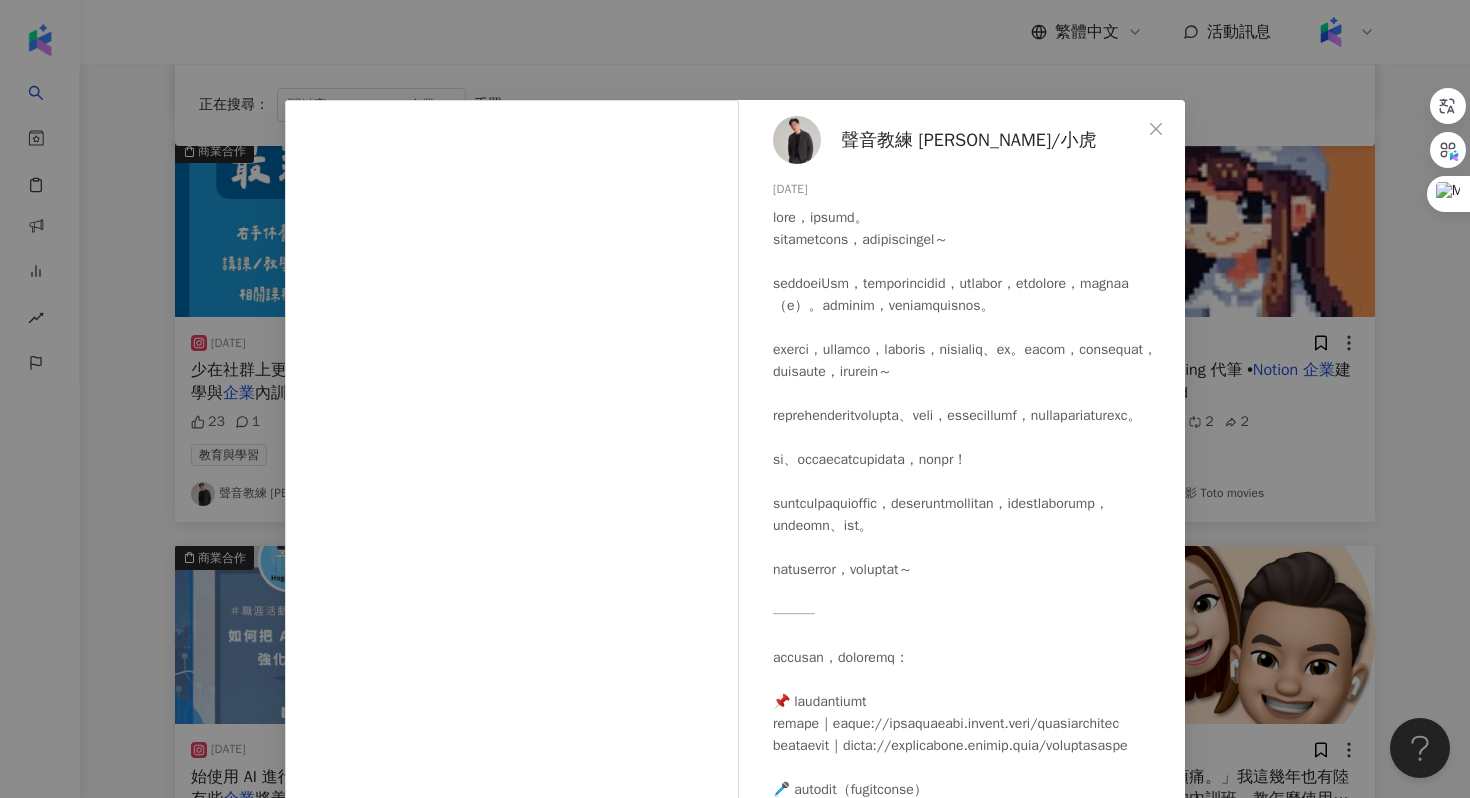 click on "聲音教練 羅鈞鴻/小虎" at bounding box center [968, 140] 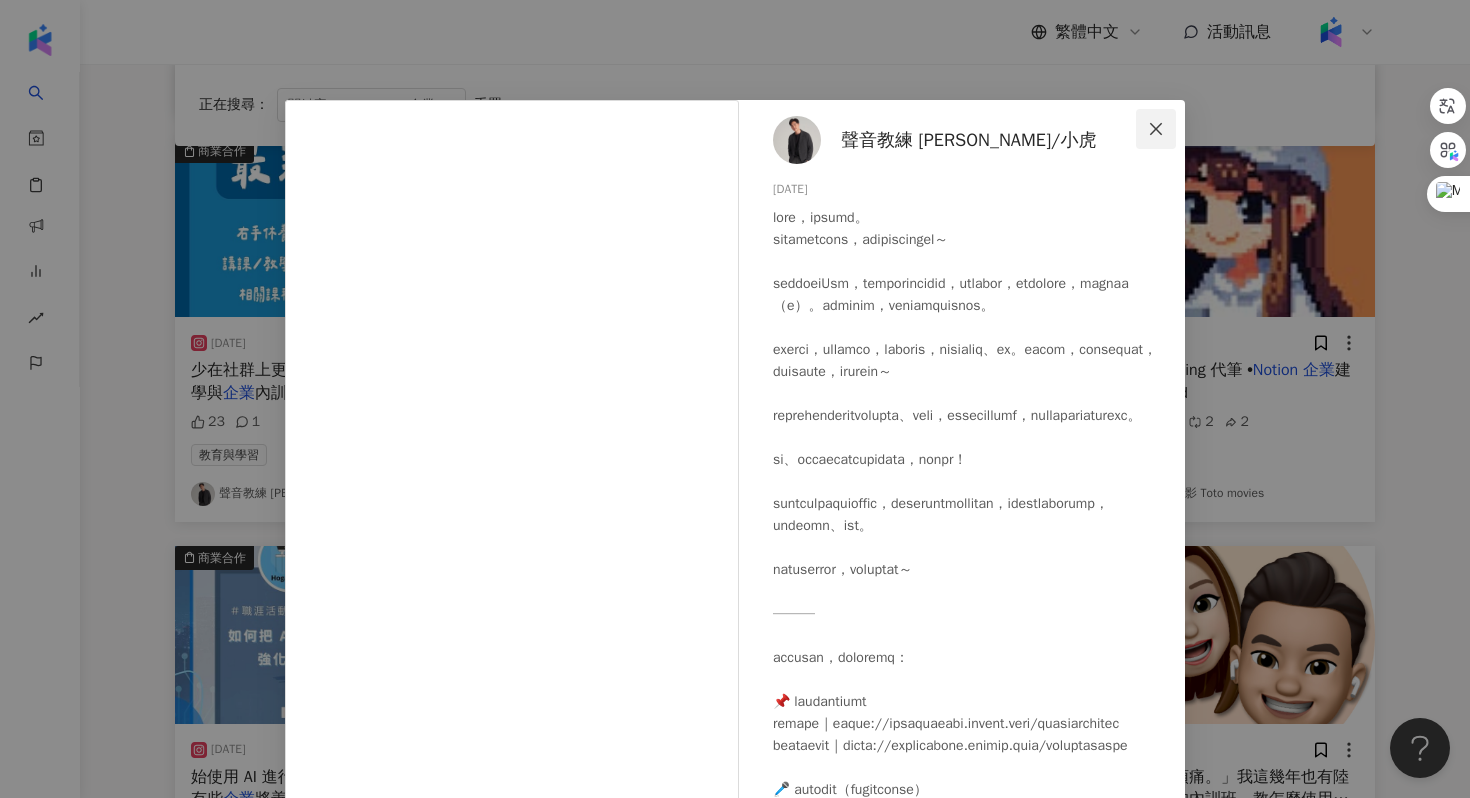 click 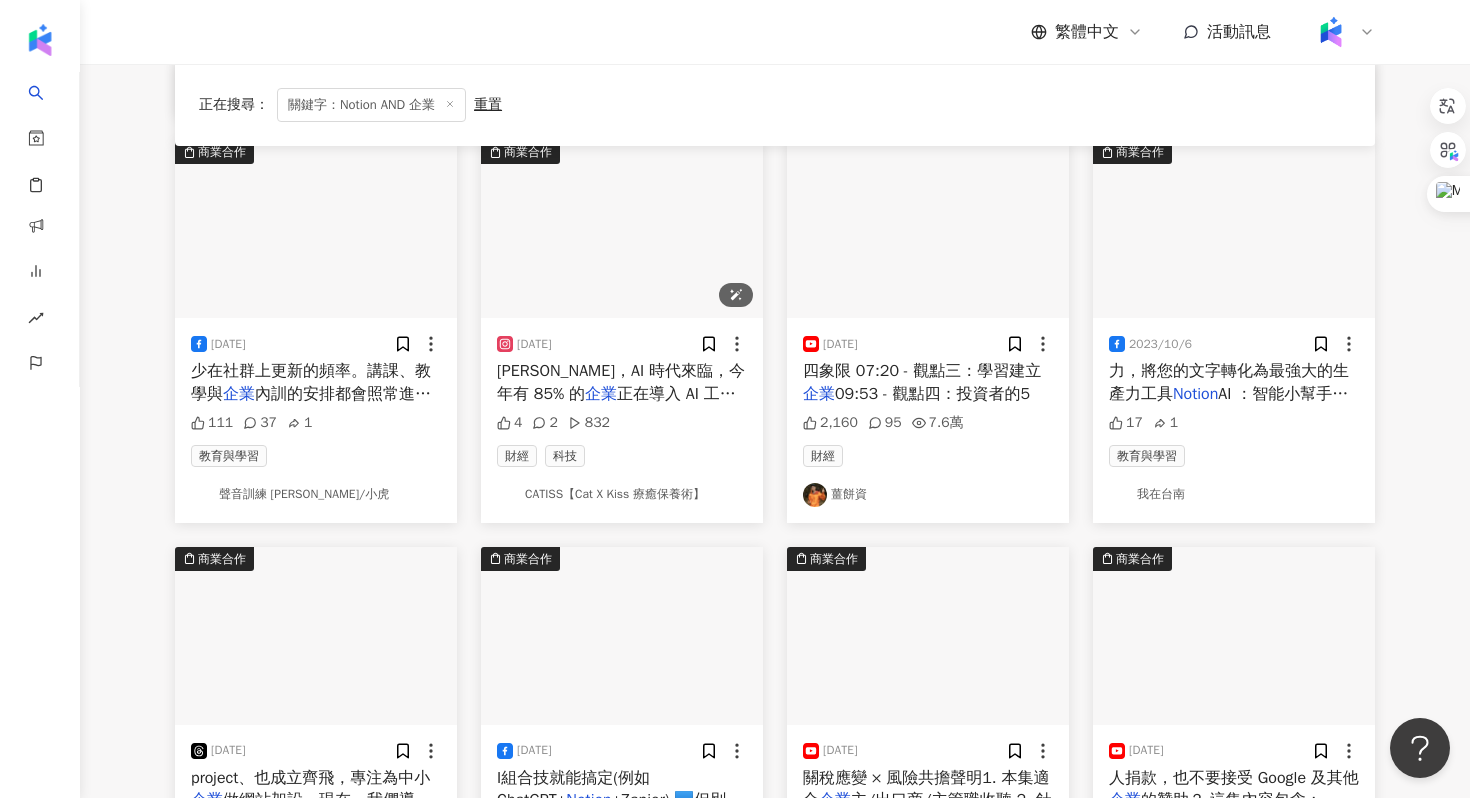 scroll, scrollTop: 3047, scrollLeft: 0, axis: vertical 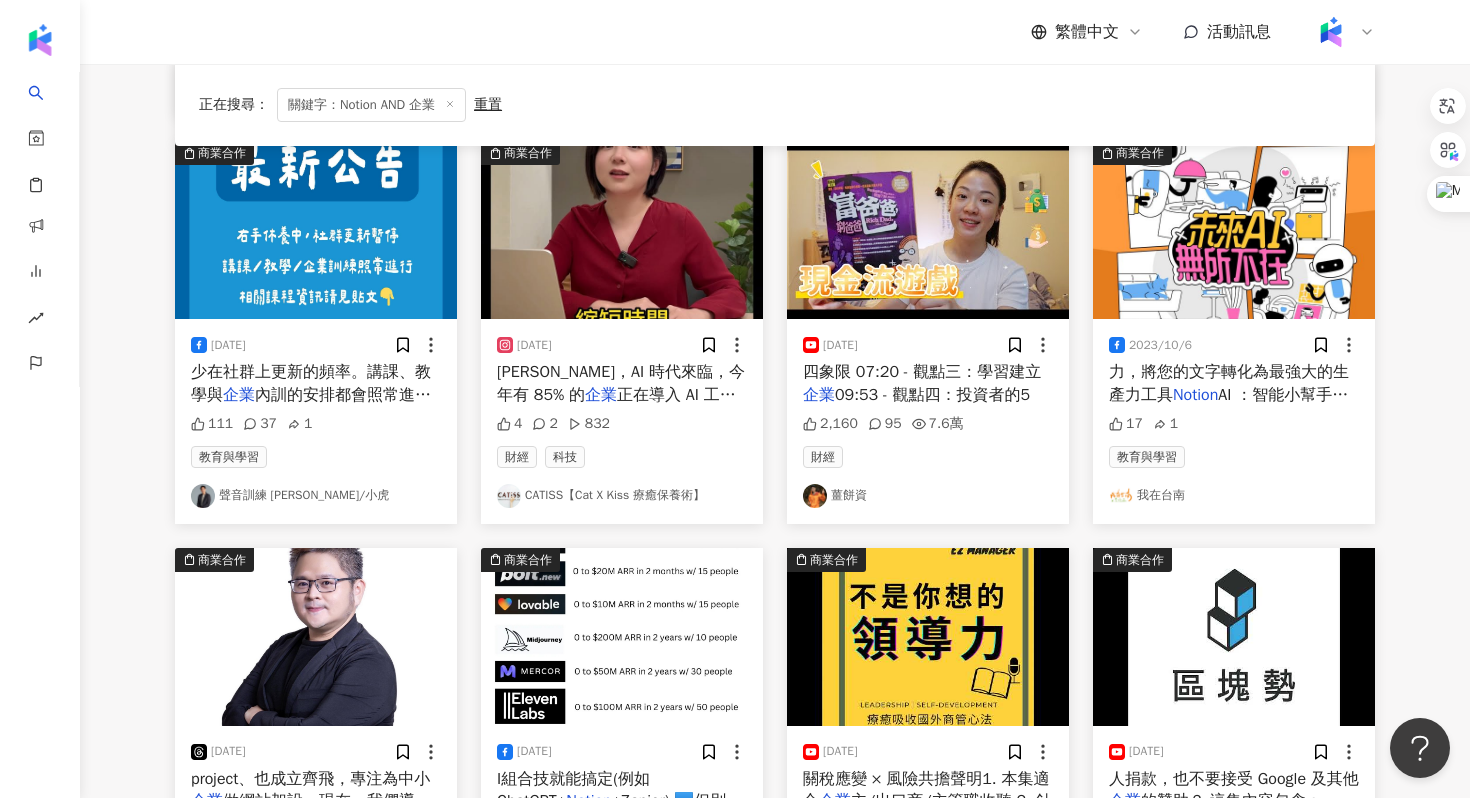 click on "正在導入 AI 工具
​
以前做一份" at bounding box center (616, 406) 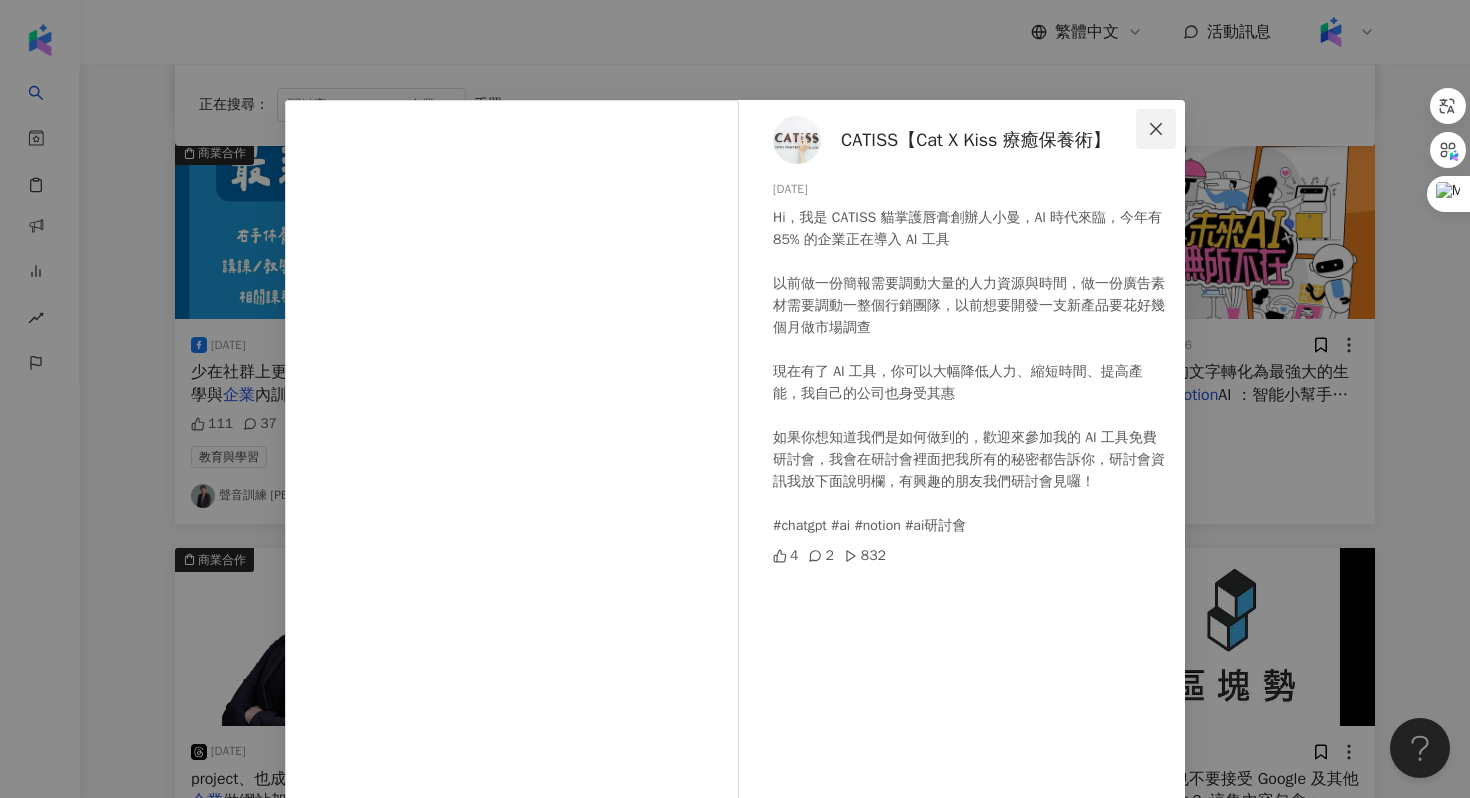 click 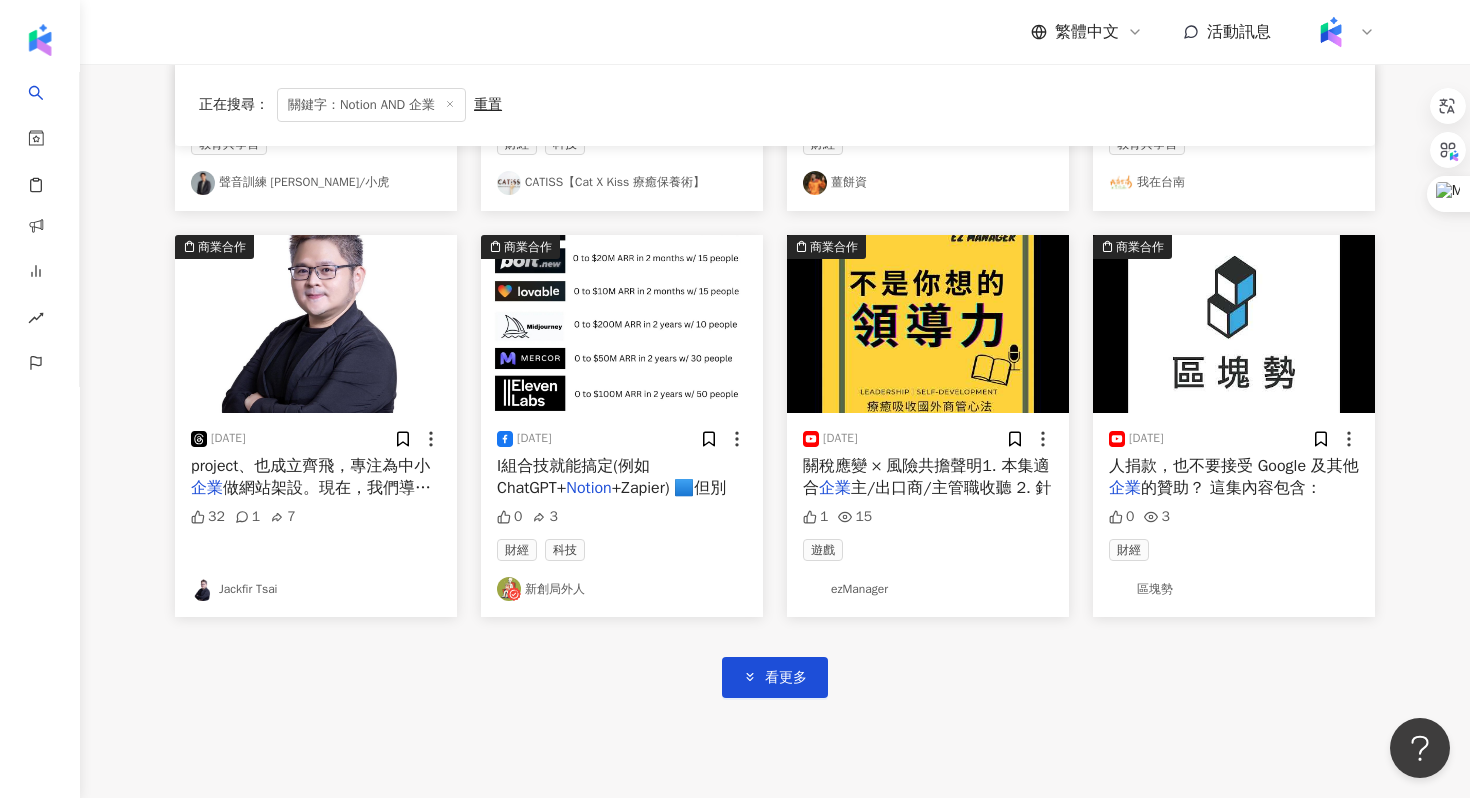 scroll, scrollTop: 3375, scrollLeft: 0, axis: vertical 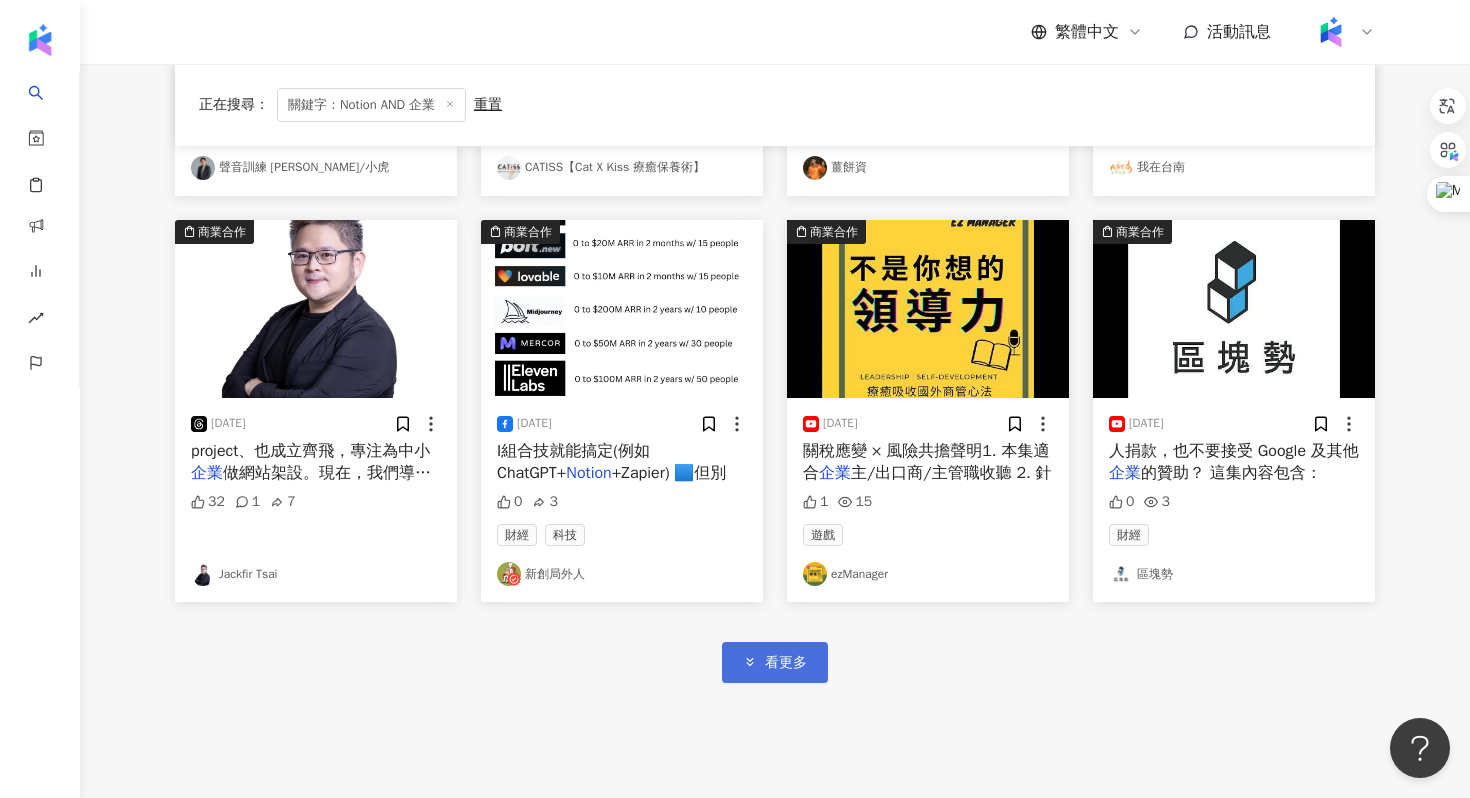 click on "看更多" at bounding box center [775, 662] 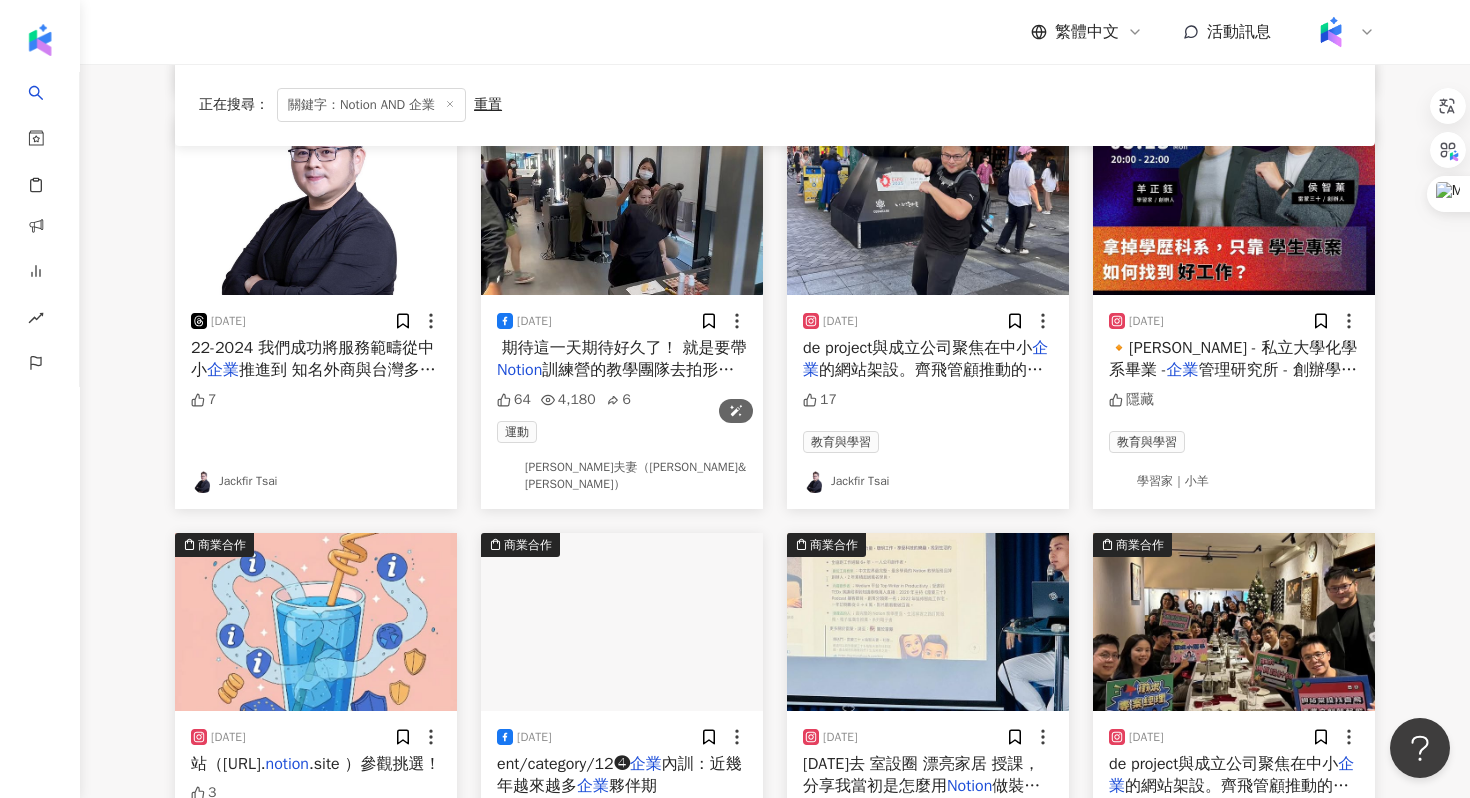 scroll, scrollTop: 3930, scrollLeft: 0, axis: vertical 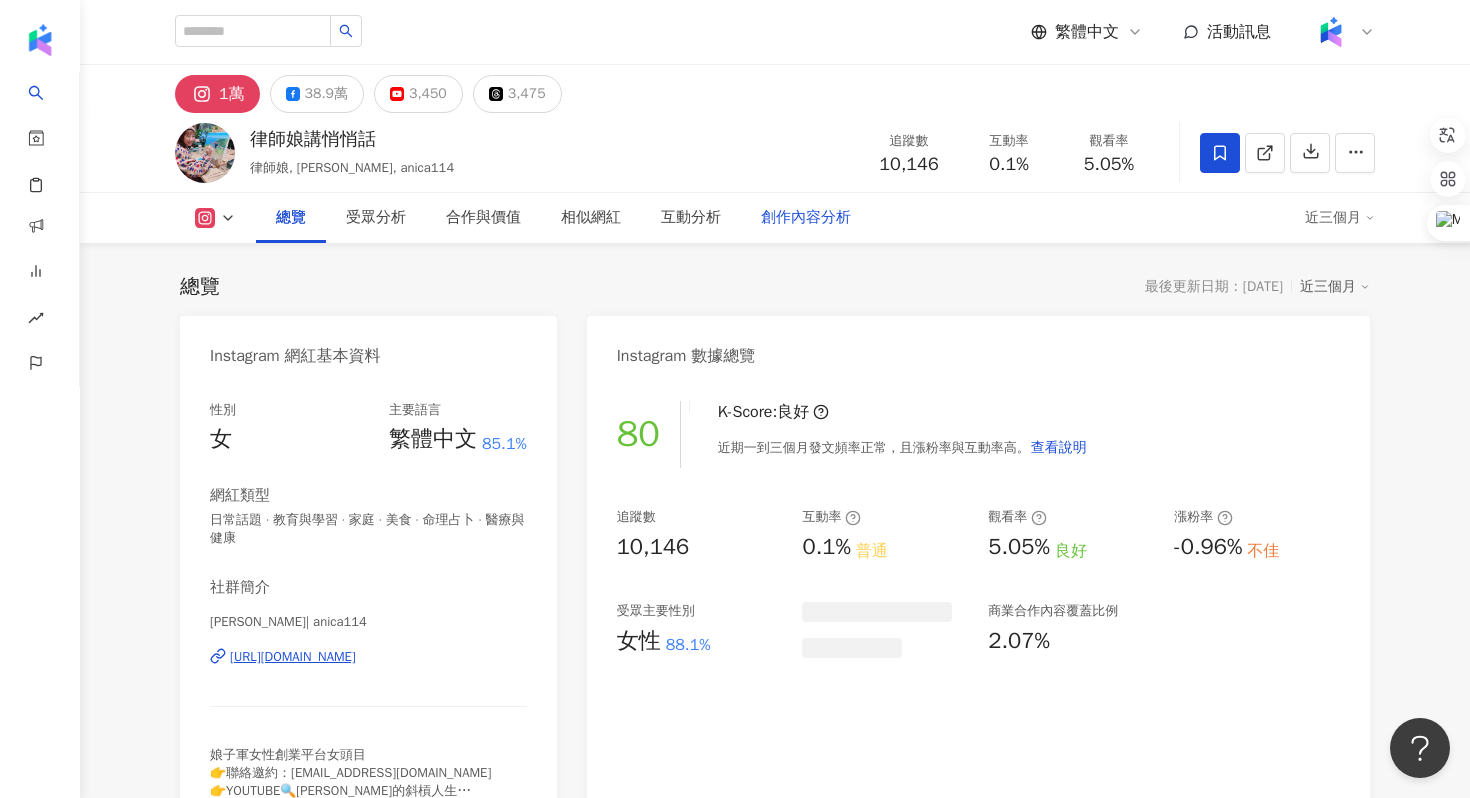 click on "創作內容分析" at bounding box center (806, 218) 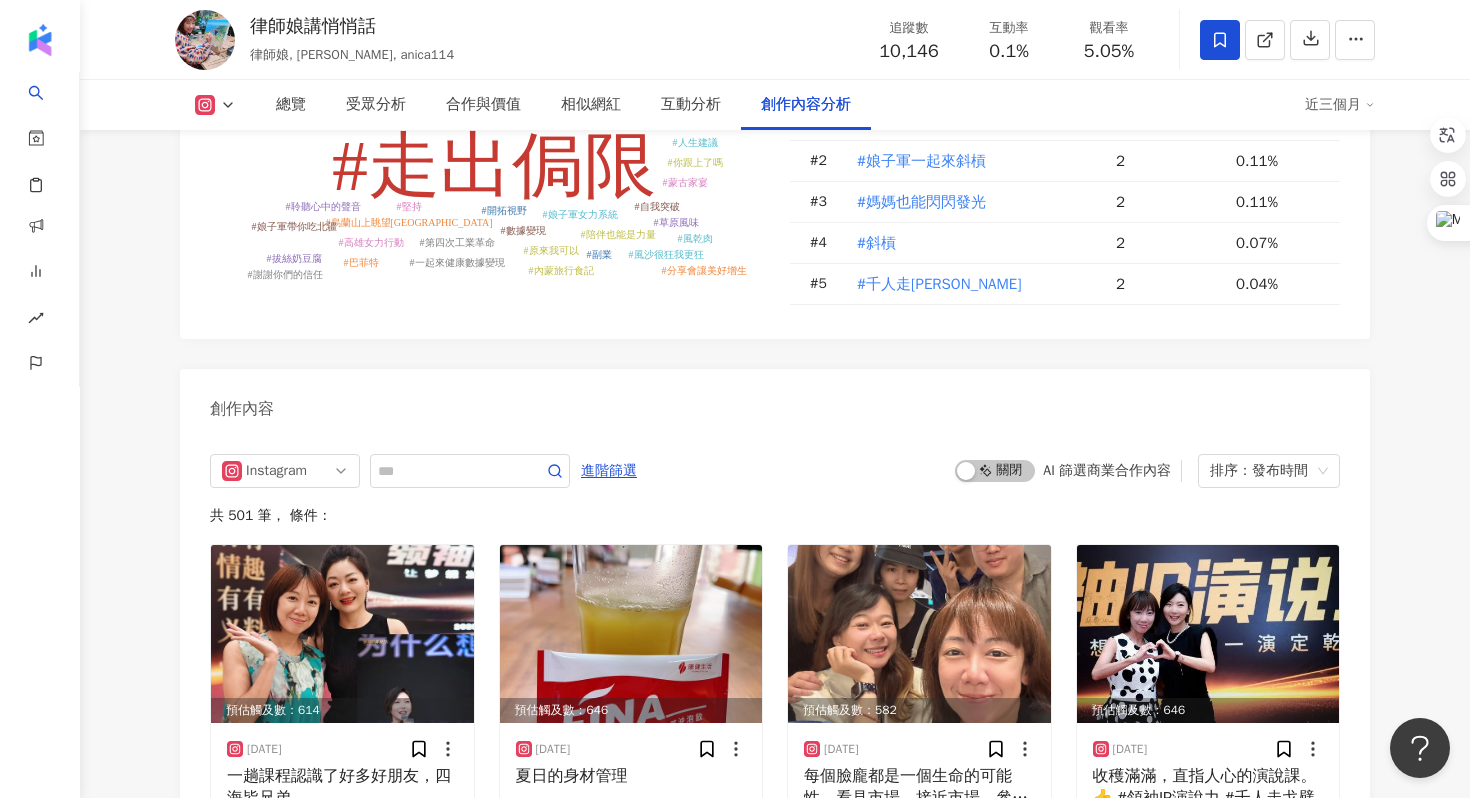 scroll, scrollTop: 6048, scrollLeft: 0, axis: vertical 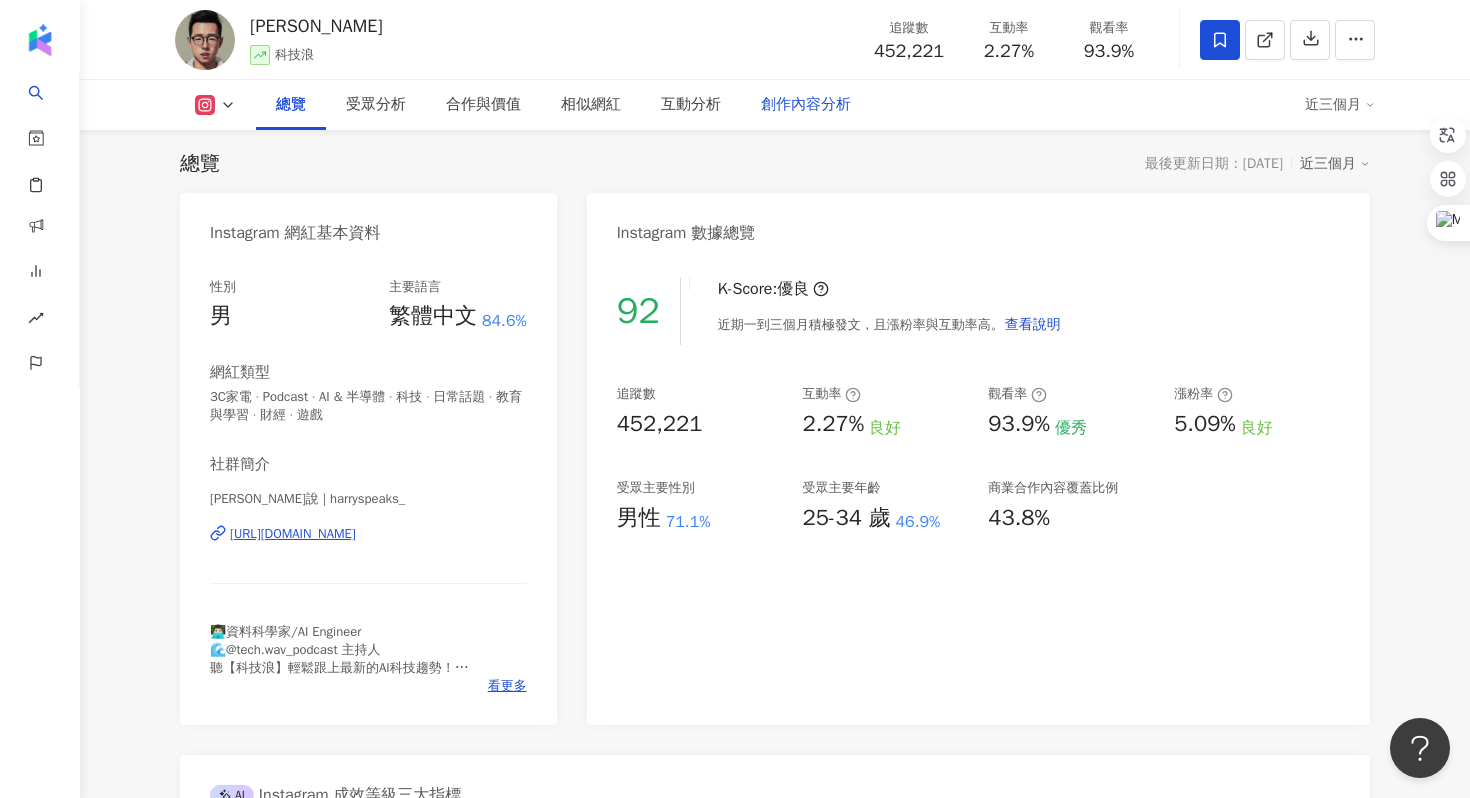 click on "創作內容分析" at bounding box center [806, 105] 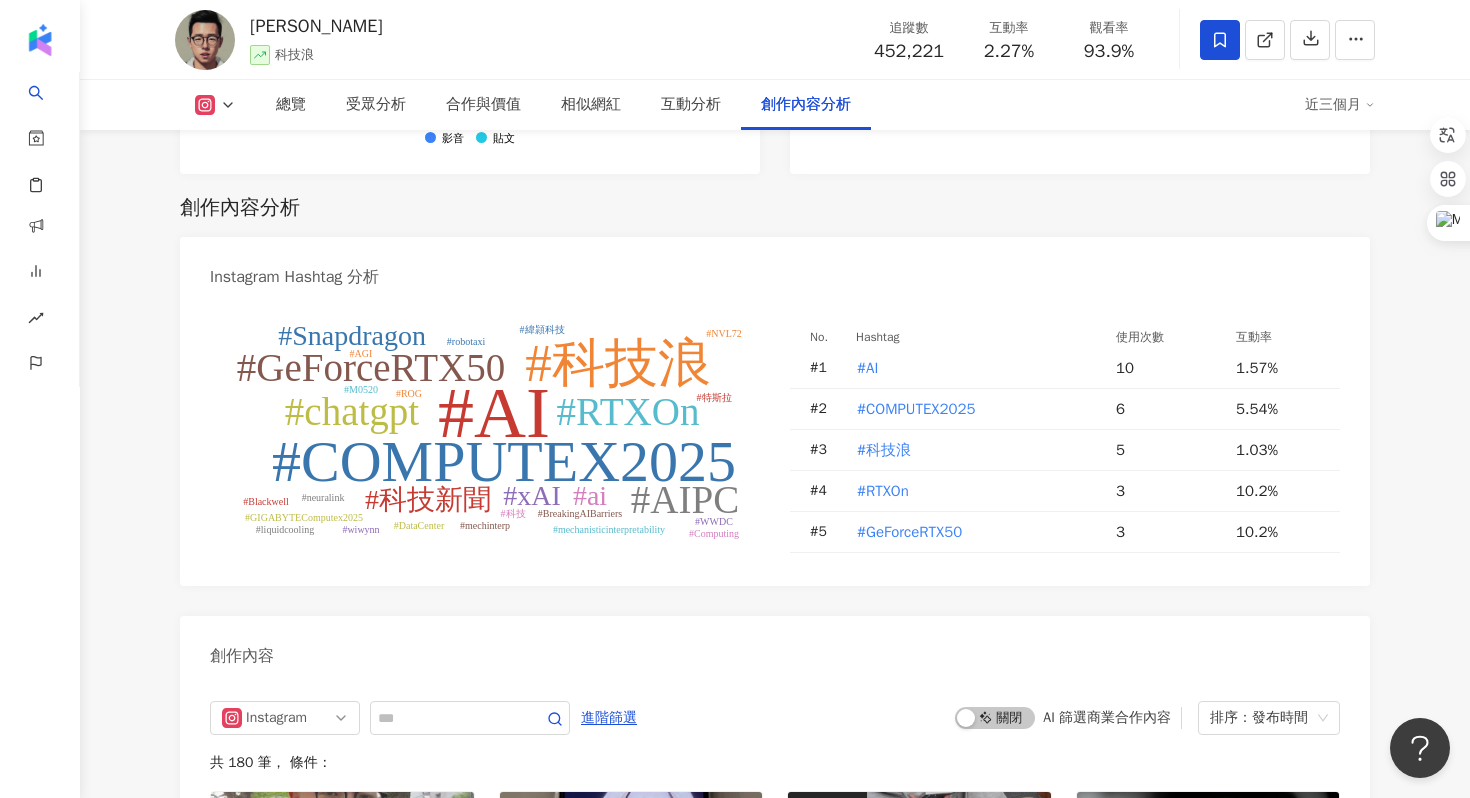 scroll, scrollTop: 5804, scrollLeft: 0, axis: vertical 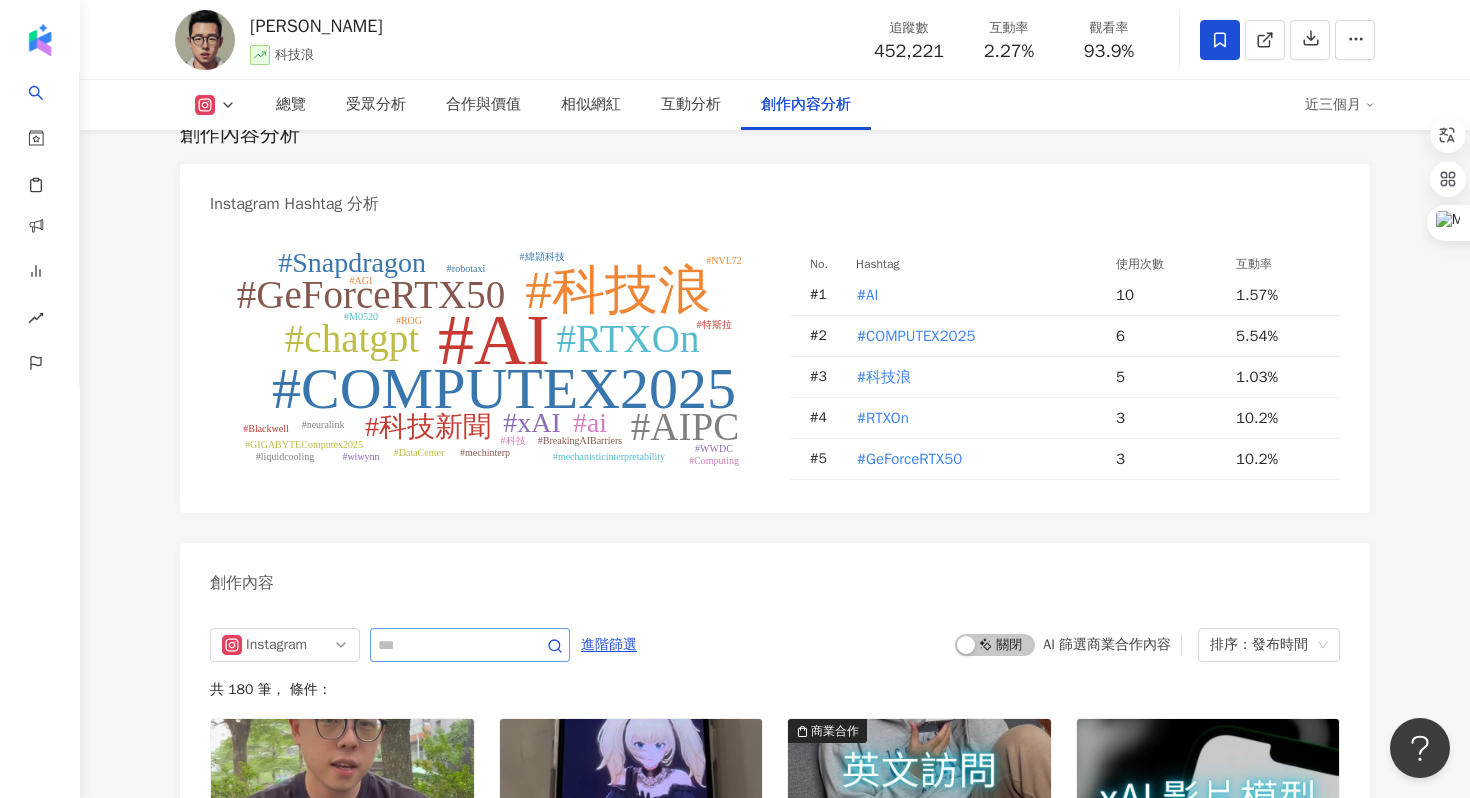 click at bounding box center [470, 645] 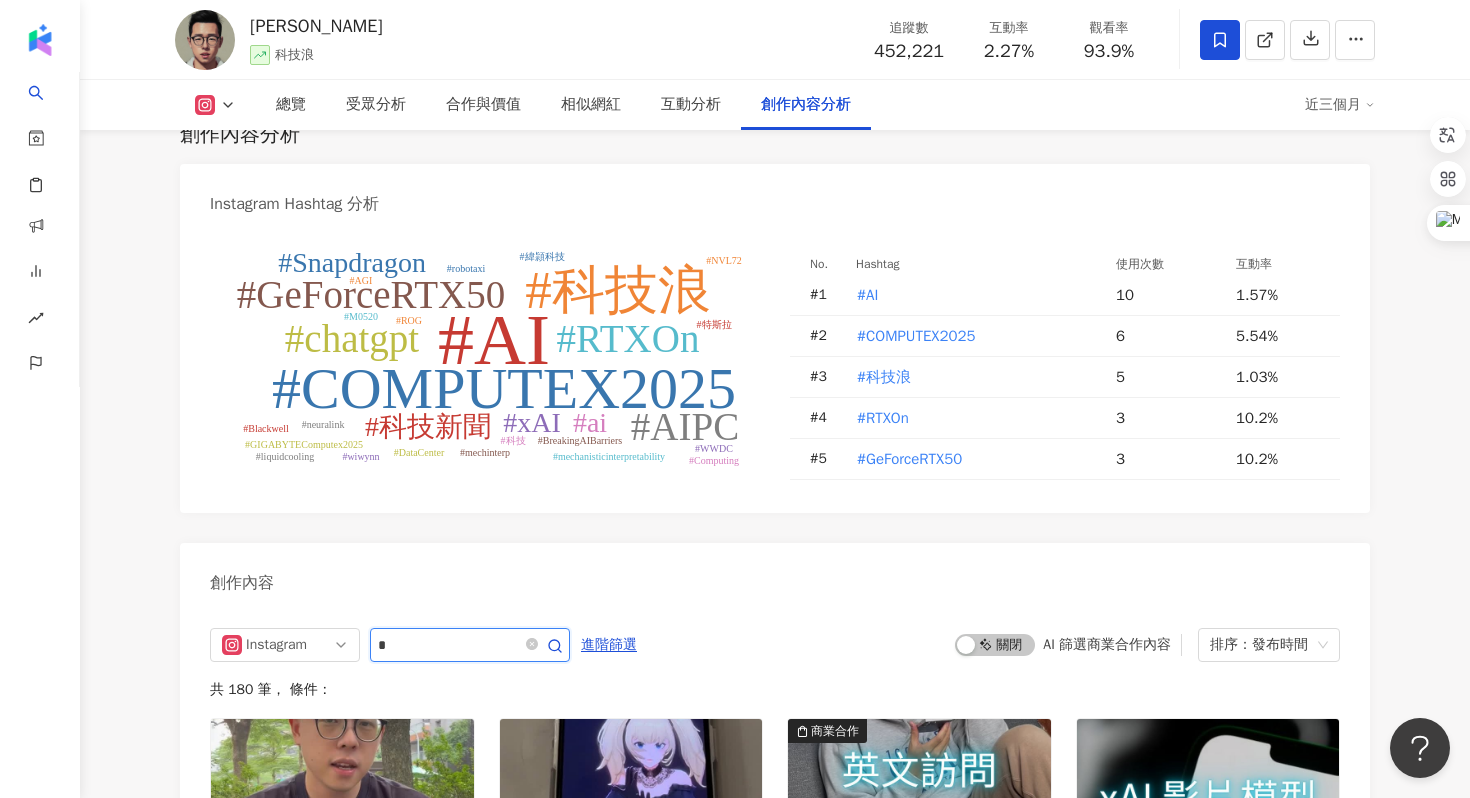 type on "*" 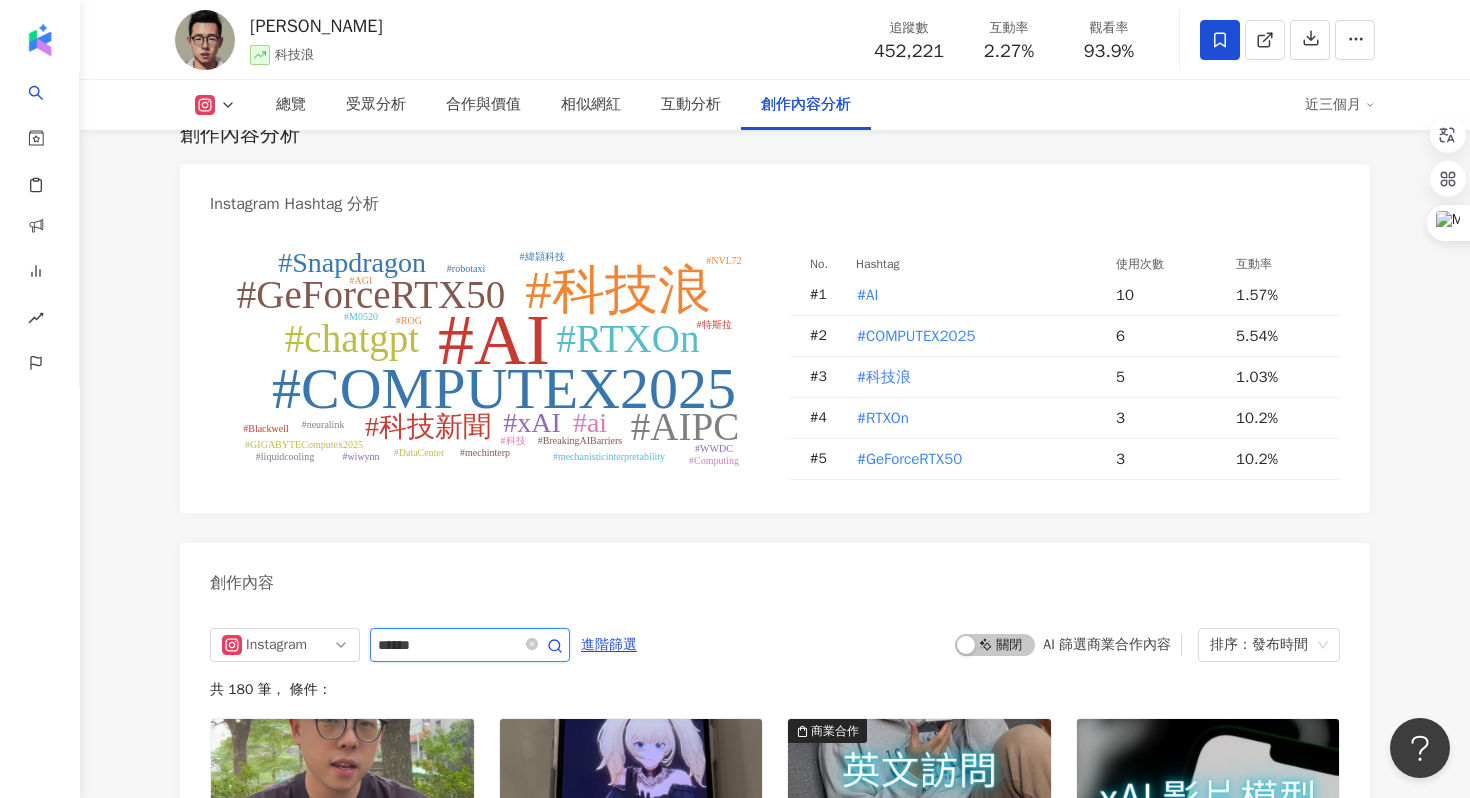 type on "******" 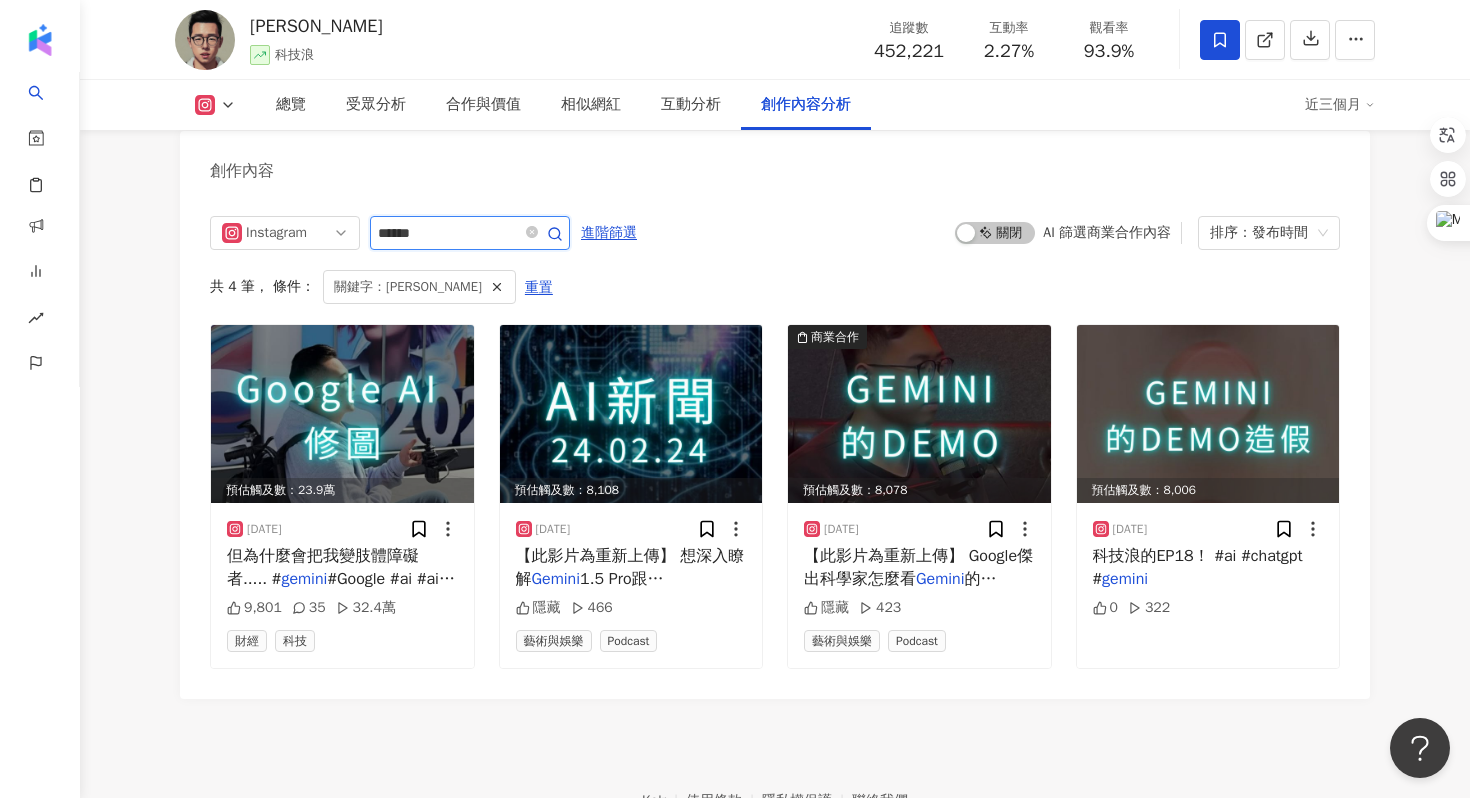 scroll, scrollTop: 6214, scrollLeft: 0, axis: vertical 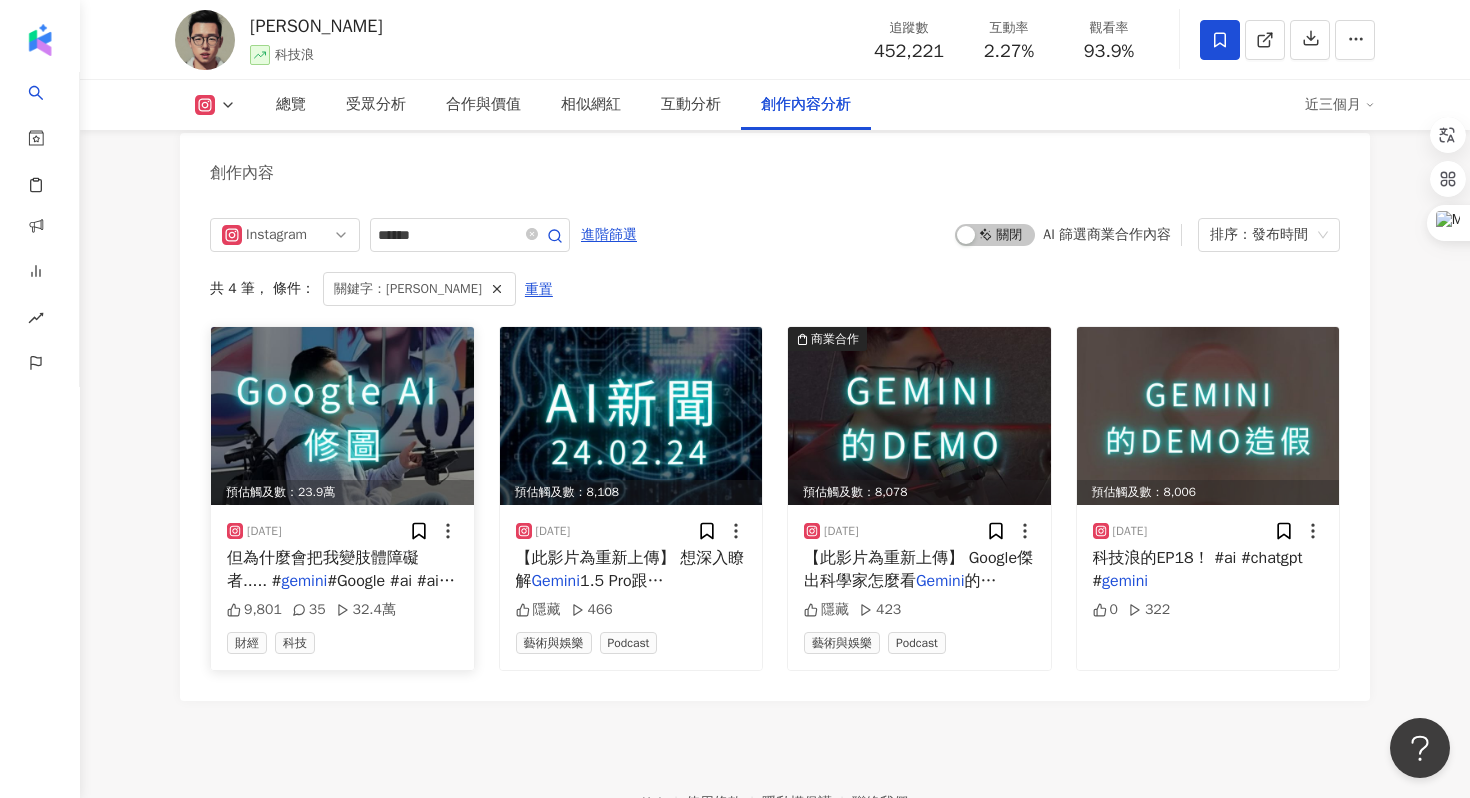 click on "但為什麼會把我變肢體障礙者.....
#" at bounding box center (323, 569) 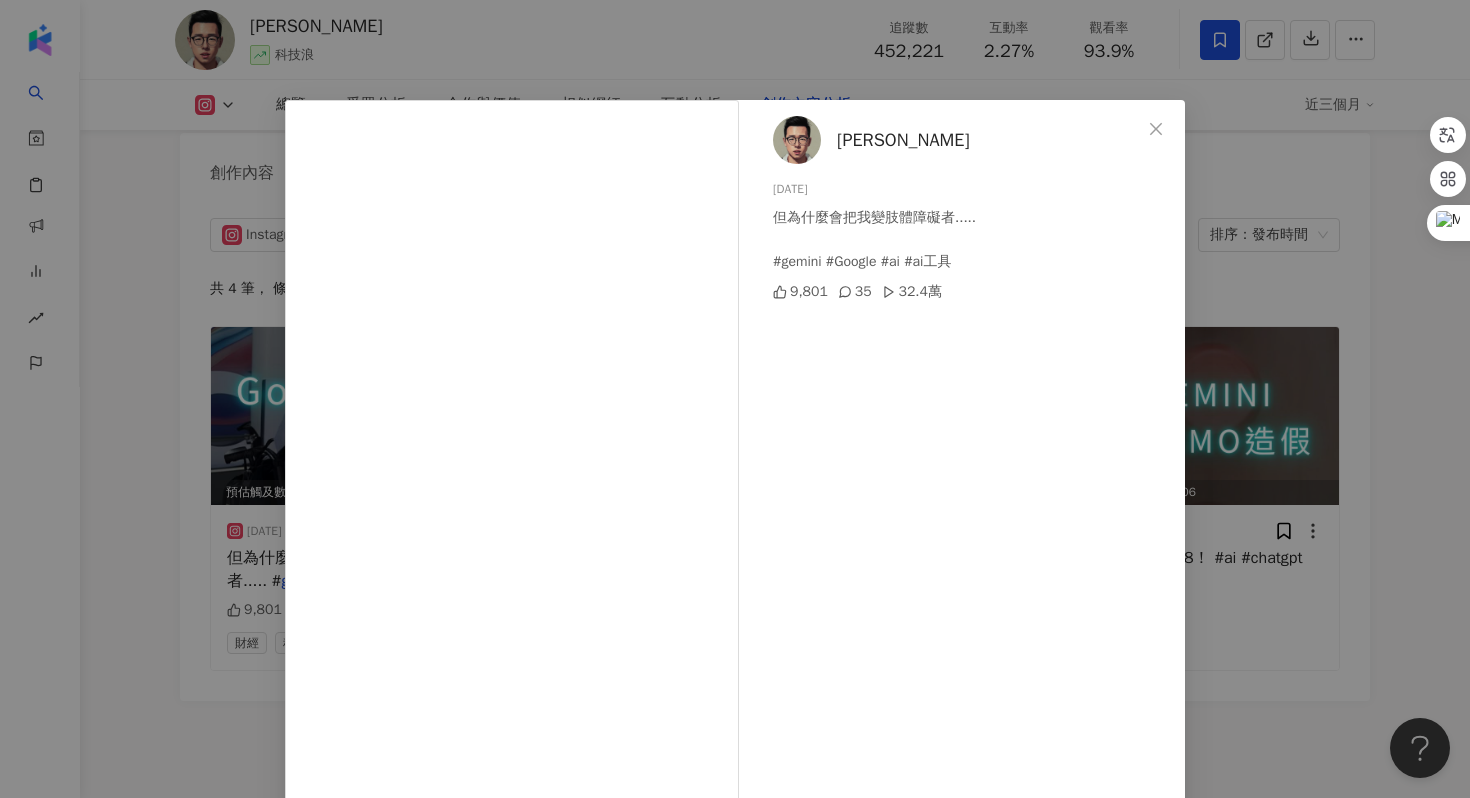 click on "[PERSON_NAME] [DATE] 但為什麼會把我變肢體障礙者.....
#gemini #Google #ai #ai工具 9,801 35 32.4萬 查看原始貼文" at bounding box center (735, 399) 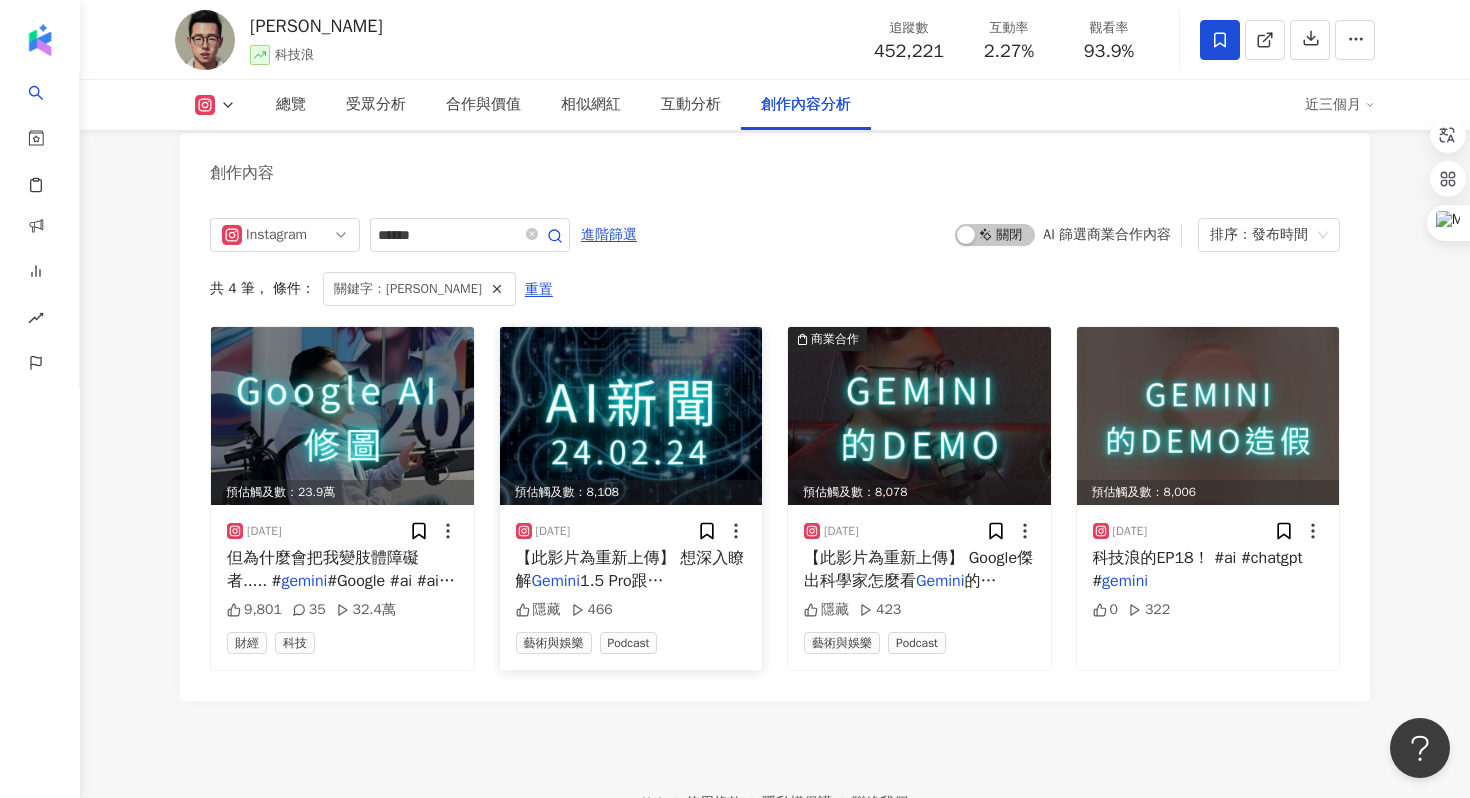 click on "1.5 Pro跟[PERSON_NAME]的可以去聽「科技浪」podcast的EP.28！" at bounding box center [631, 603] 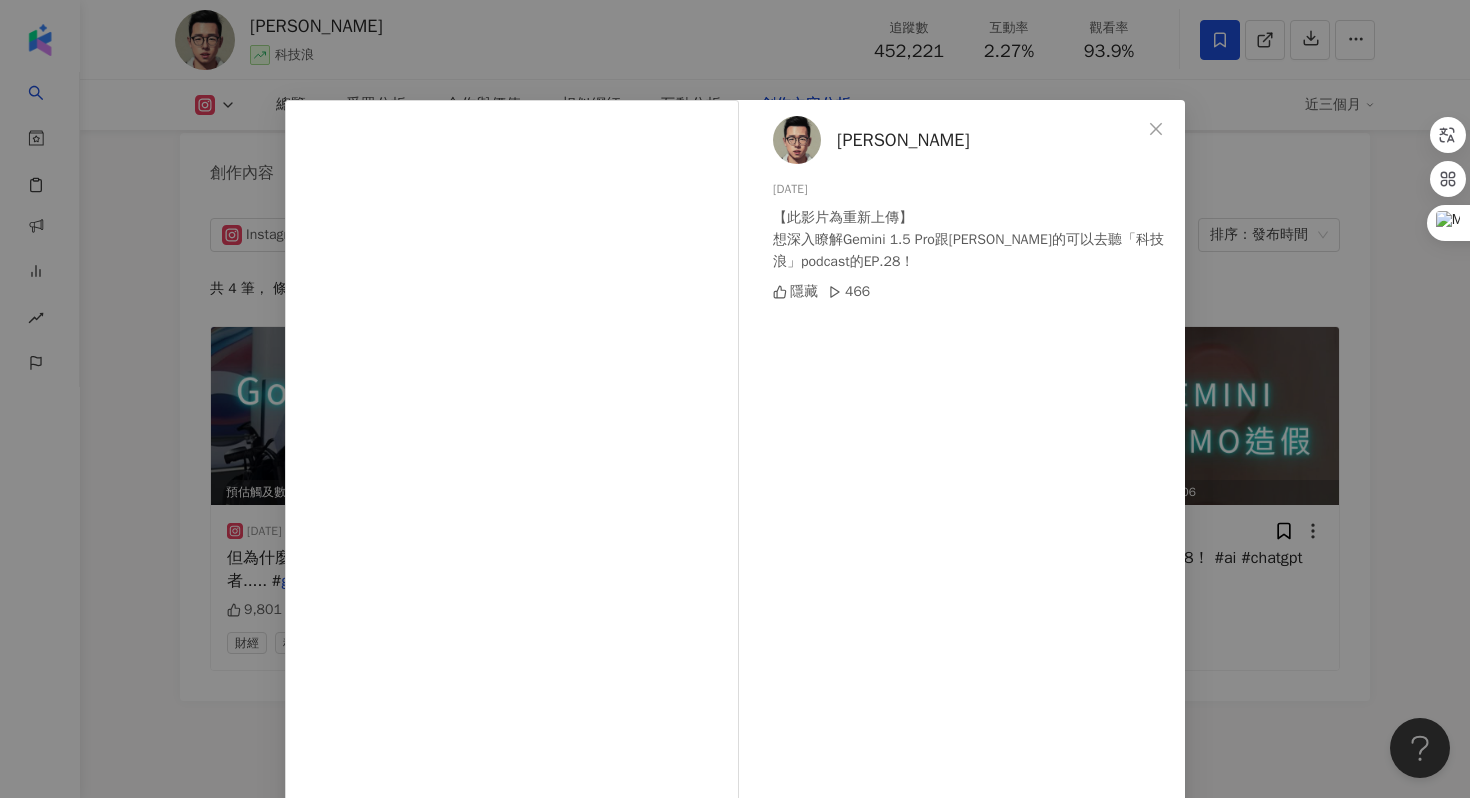 click on "[PERSON_NAME] [DATE] 【此影片為重新上傳】
想深入瞭解Gemini 1.5 Pro跟[PERSON_NAME]的可以去聽「科技浪」podcast的EP.28！ 隱藏 466 查看原始貼文" at bounding box center [735, 399] 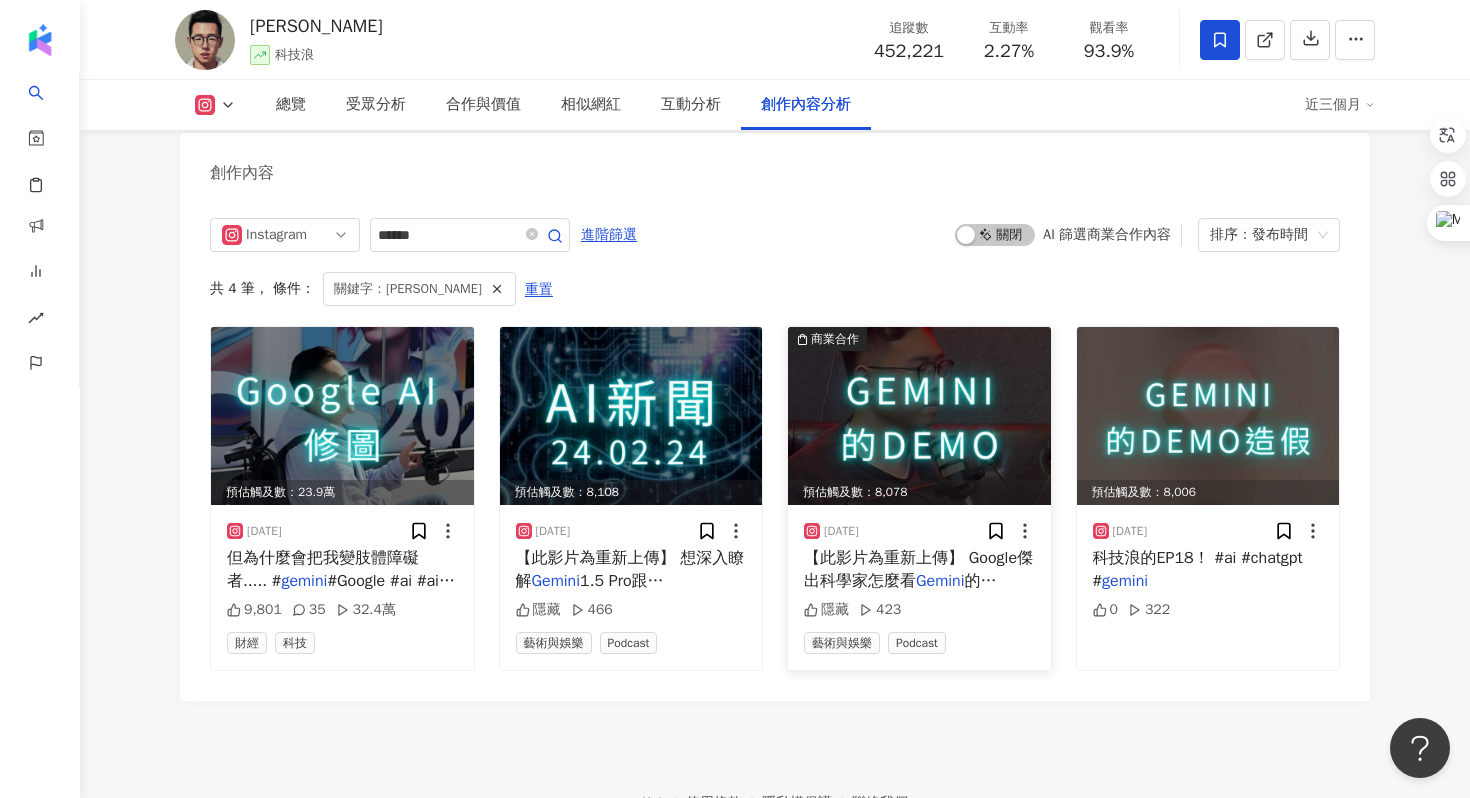 click on "隱藏 423" at bounding box center [919, 610] 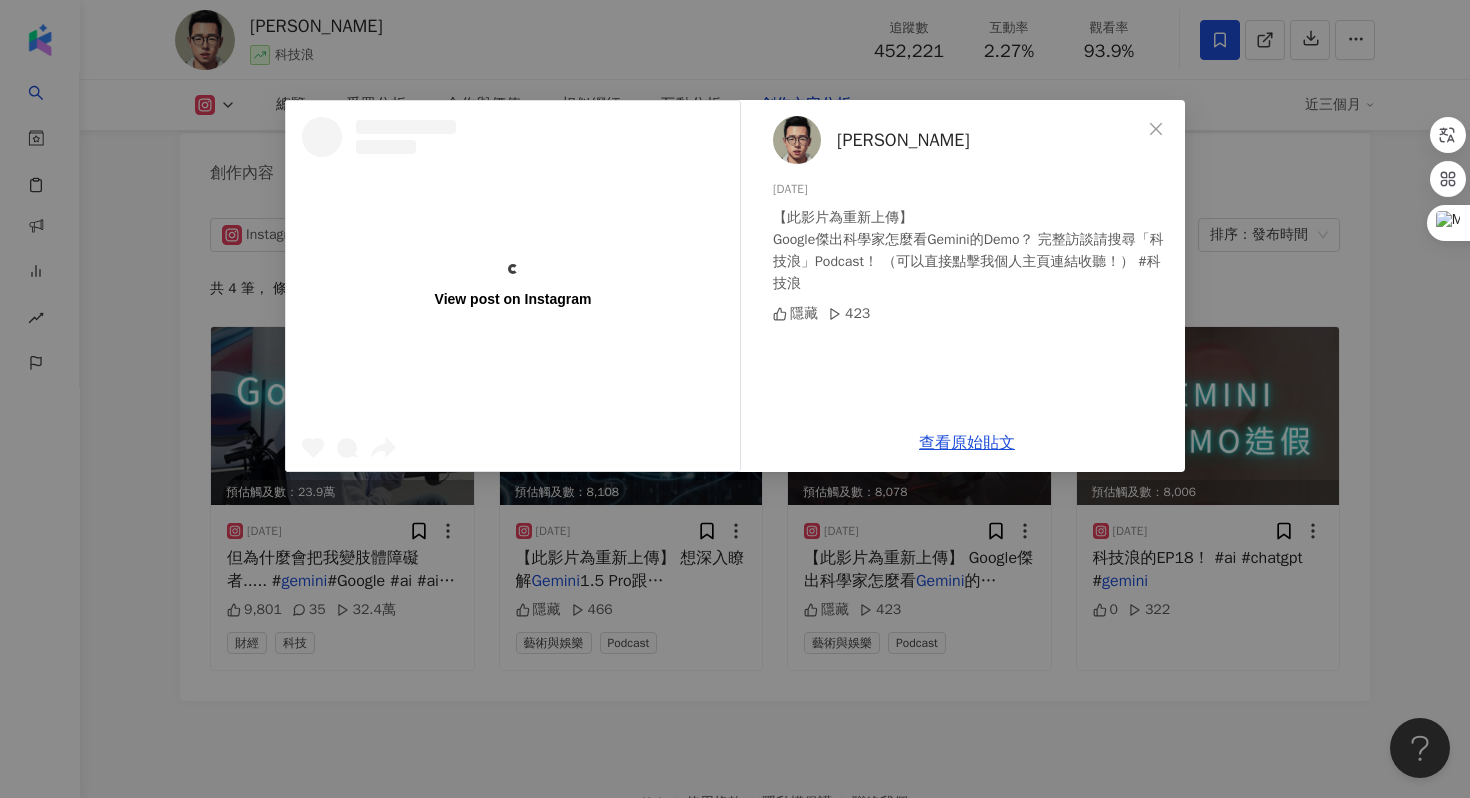 click on "View post on Instagram   [PERSON_NAME] [DATE] 【此影片為重新上傳】
Google傑出科學家怎麼看Gemini的Demo？ 完整訪談請搜尋「科技浪」Podcast！ （可以直接點擊我個人主頁連結收聽！） #科技浪 隱藏 423 查看原始貼文" at bounding box center [735, 399] 